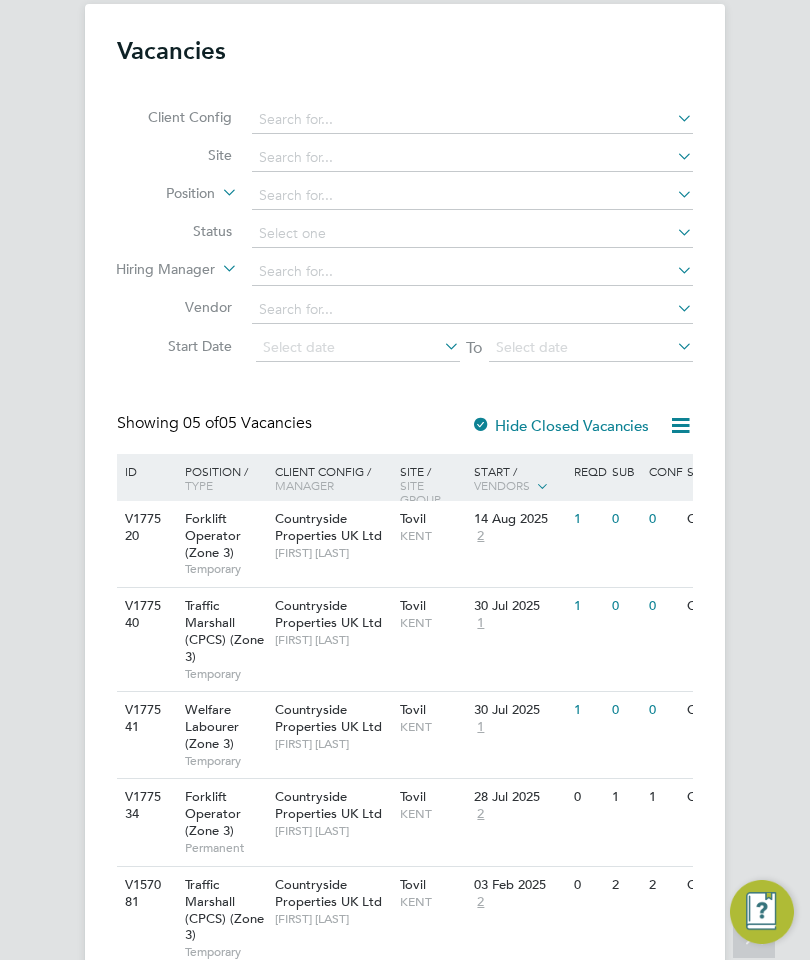 scroll, scrollTop: 0, scrollLeft: 0, axis: both 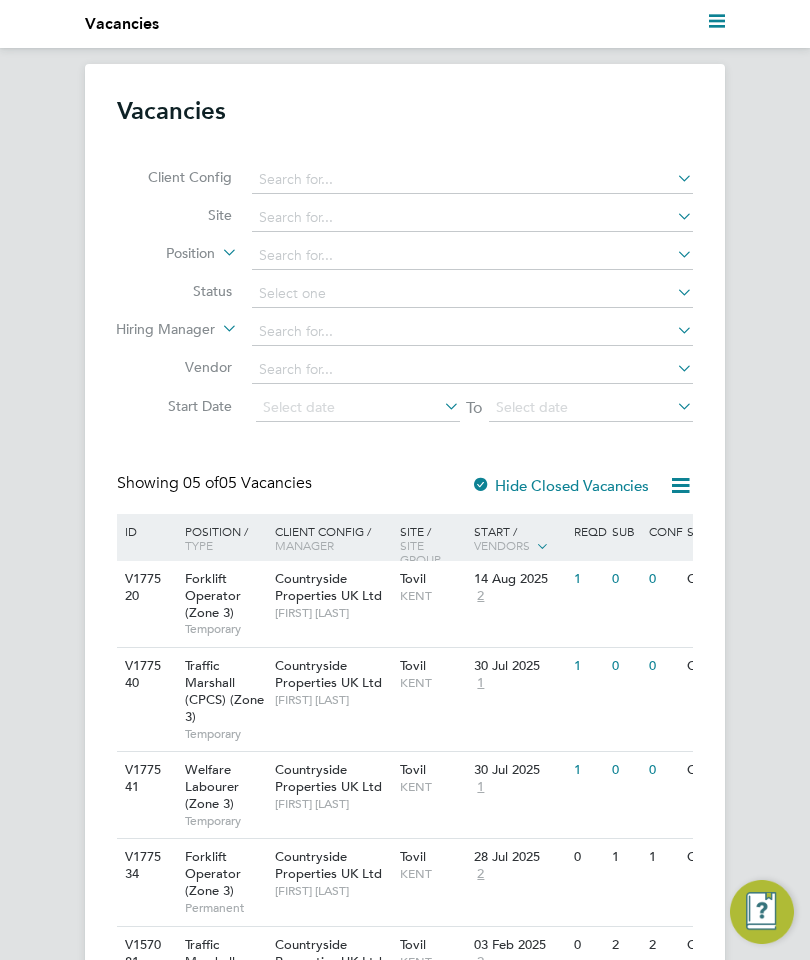 click at bounding box center [717, 24] 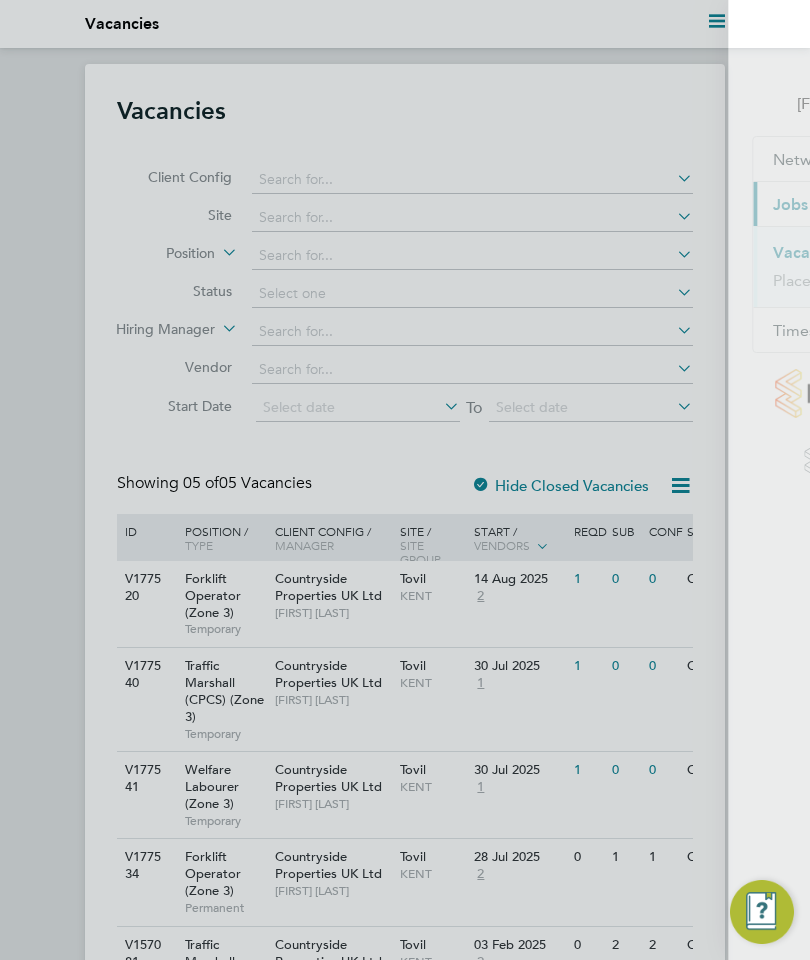 click on "Timesheets" at bounding box center (660, 330) 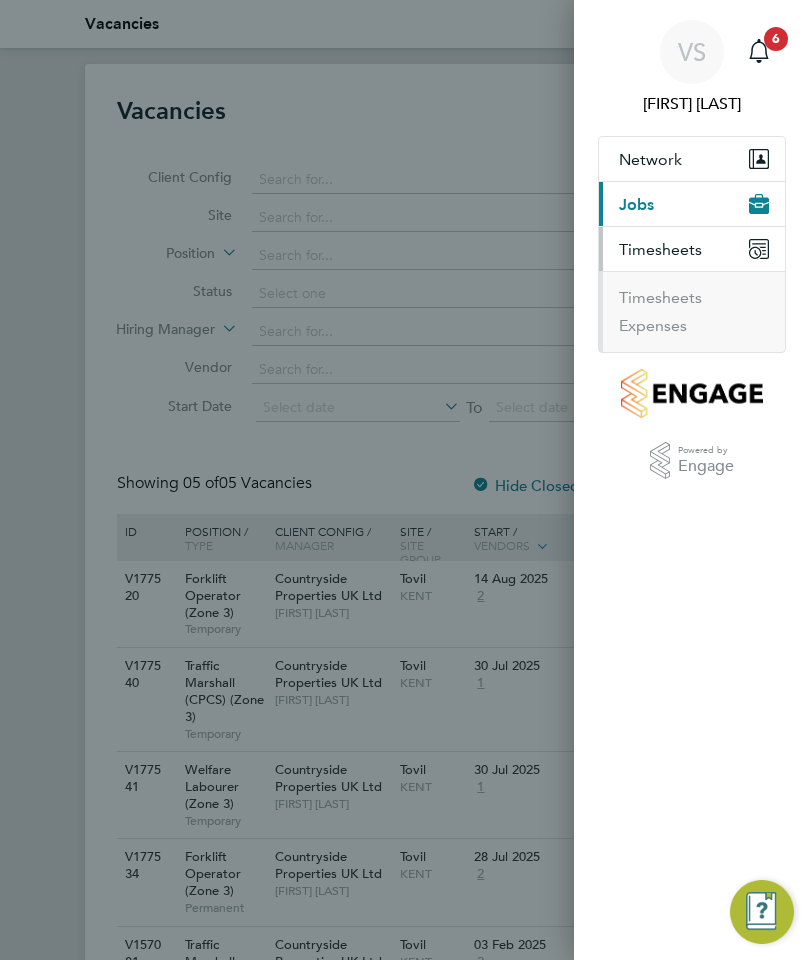 click on "Timesheets" at bounding box center (660, 298) 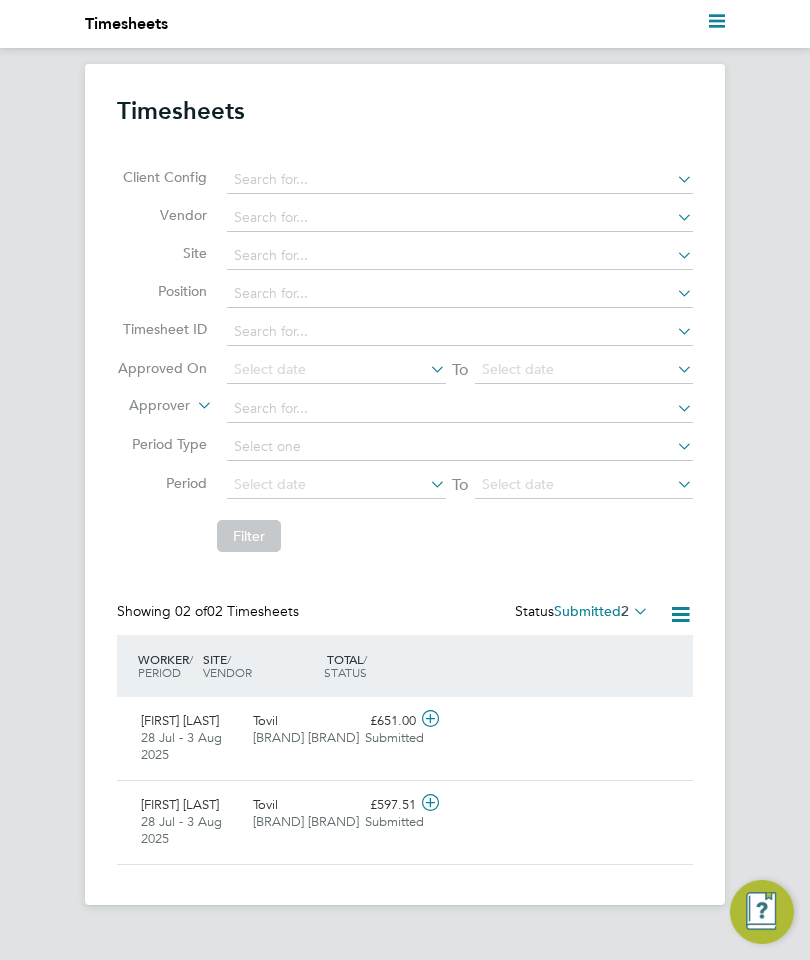 scroll, scrollTop: 10, scrollLeft: 10, axis: both 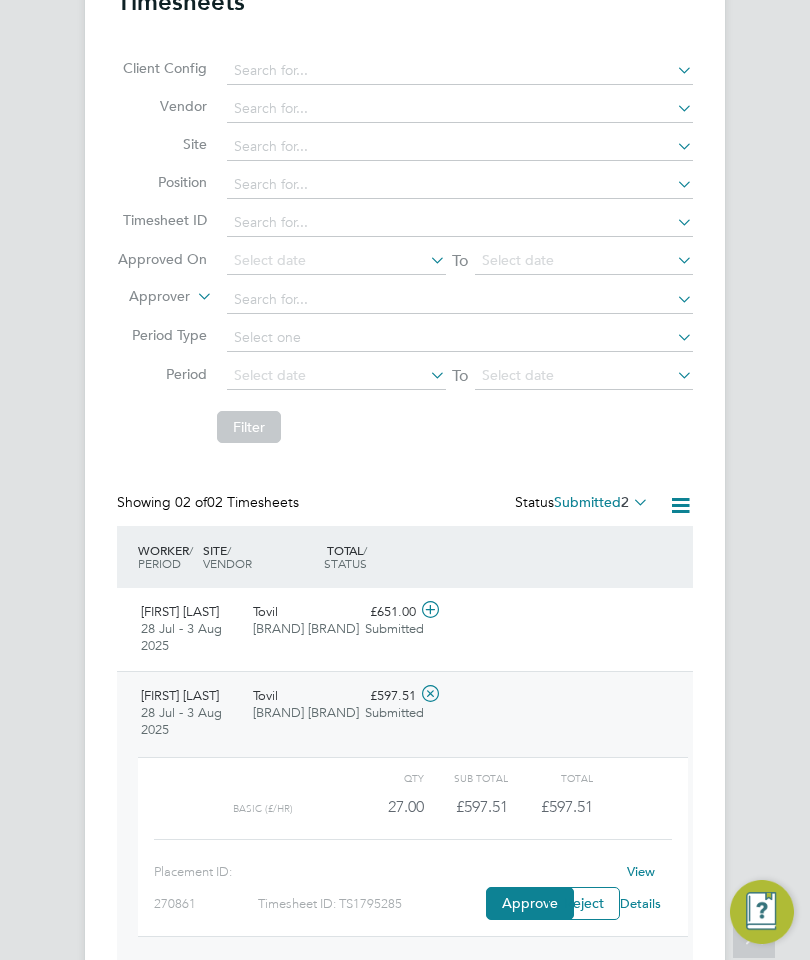 click on "Approve" 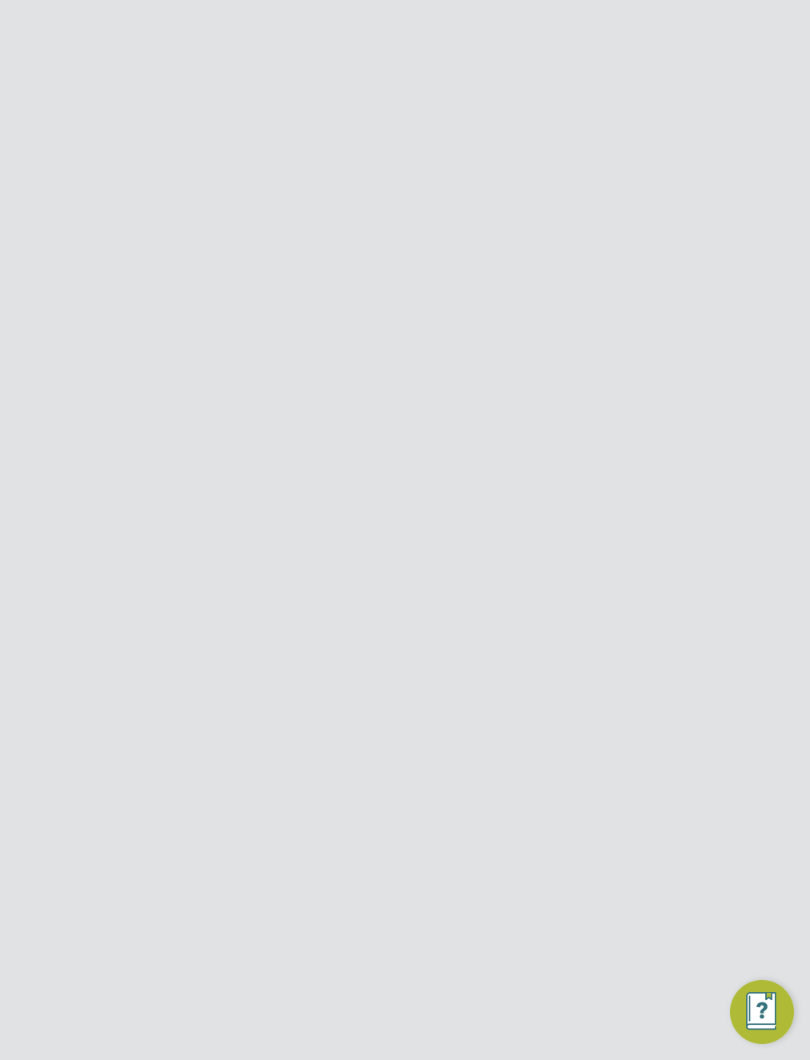 scroll, scrollTop: 0, scrollLeft: 0, axis: both 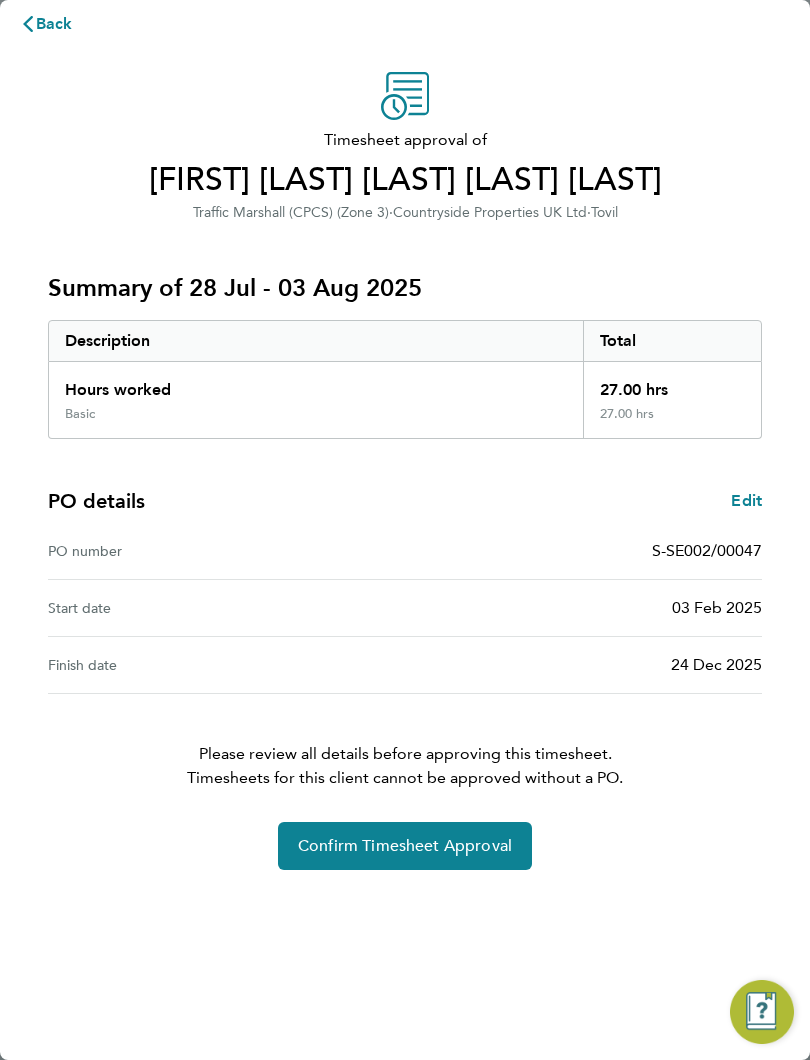 click on "Confirm Timesheet Approval" 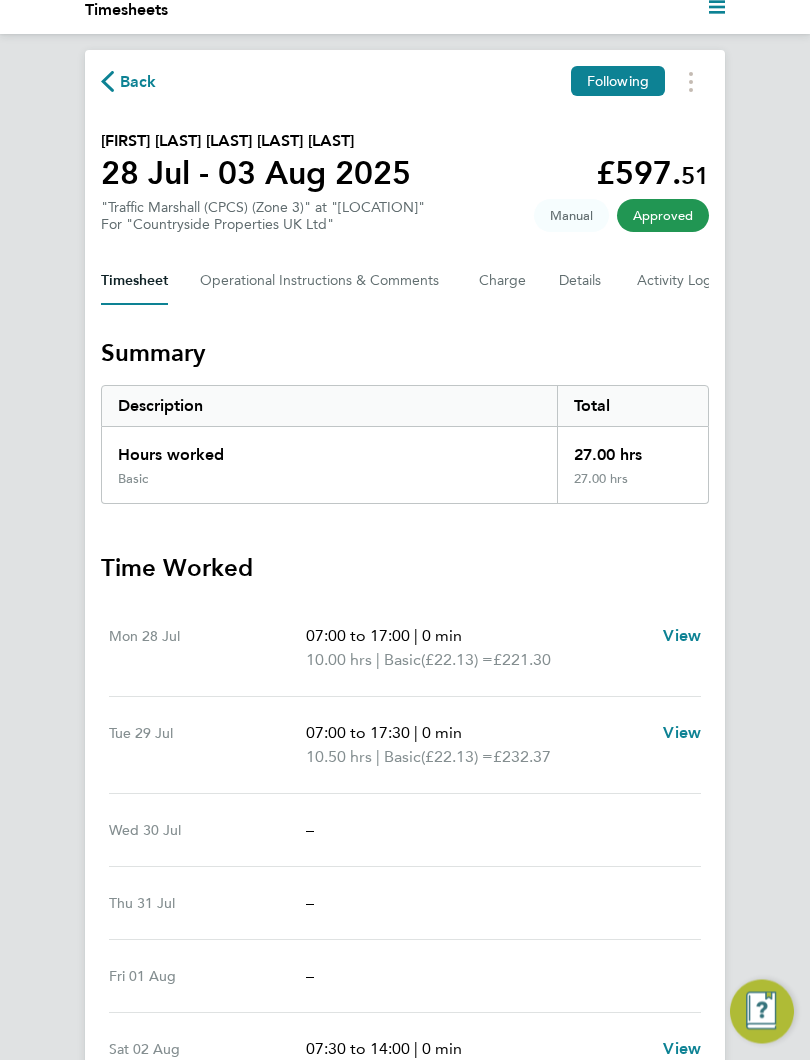 scroll, scrollTop: 0, scrollLeft: 0, axis: both 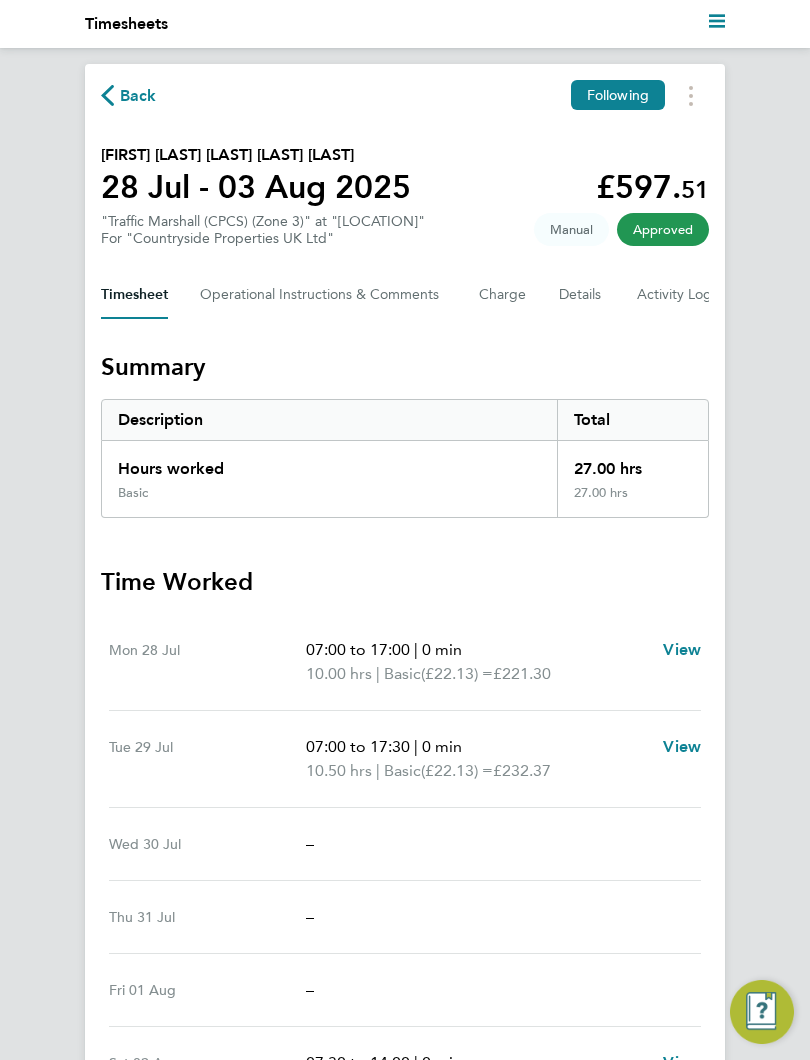 click on "Current page:   Timesheets" at bounding box center [126, 24] 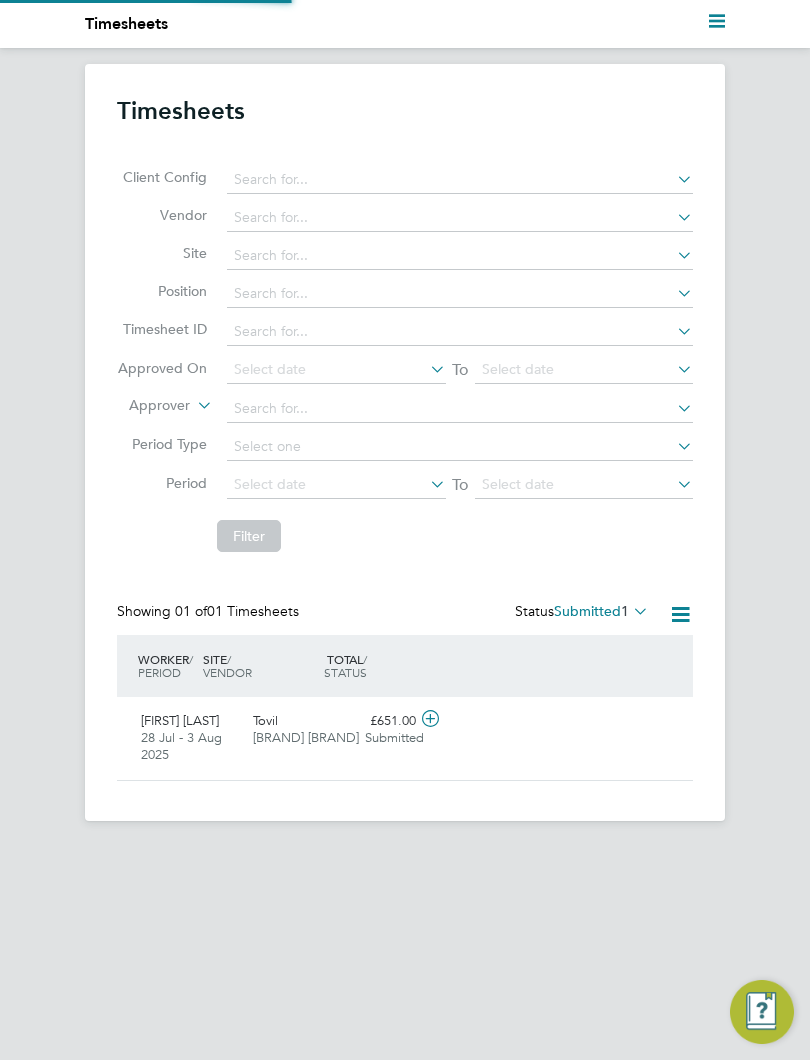 scroll, scrollTop: 10, scrollLeft: 10, axis: both 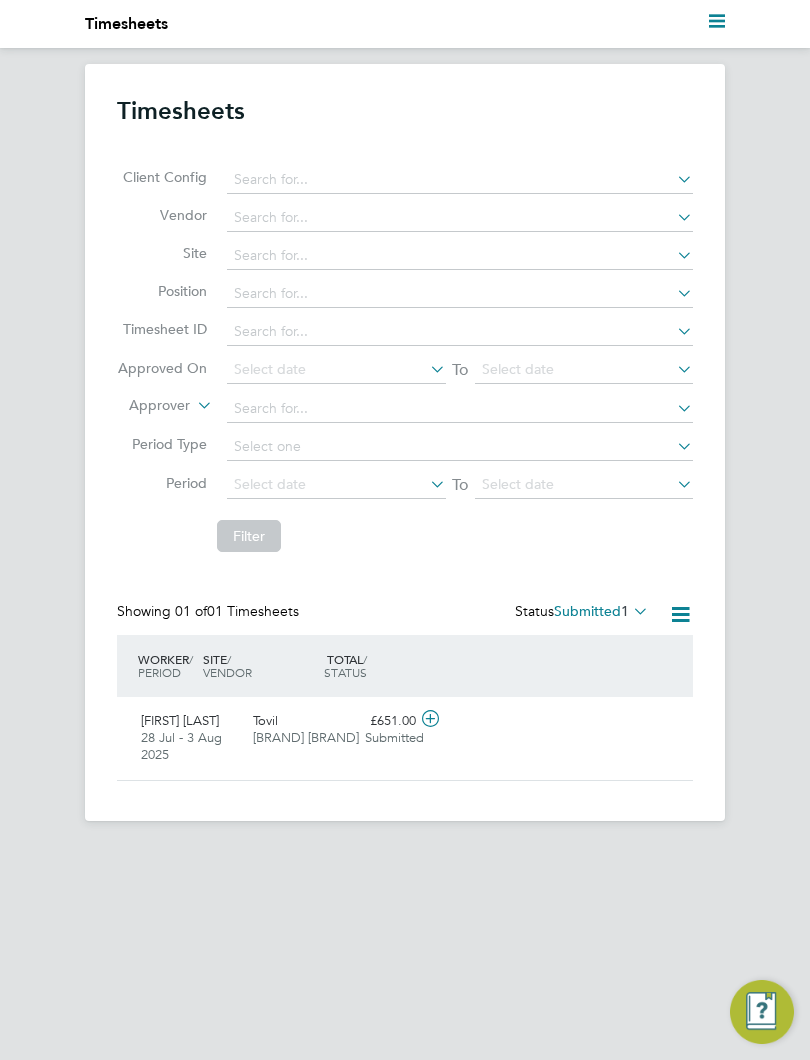 click on "[FIRST] [LAST]" 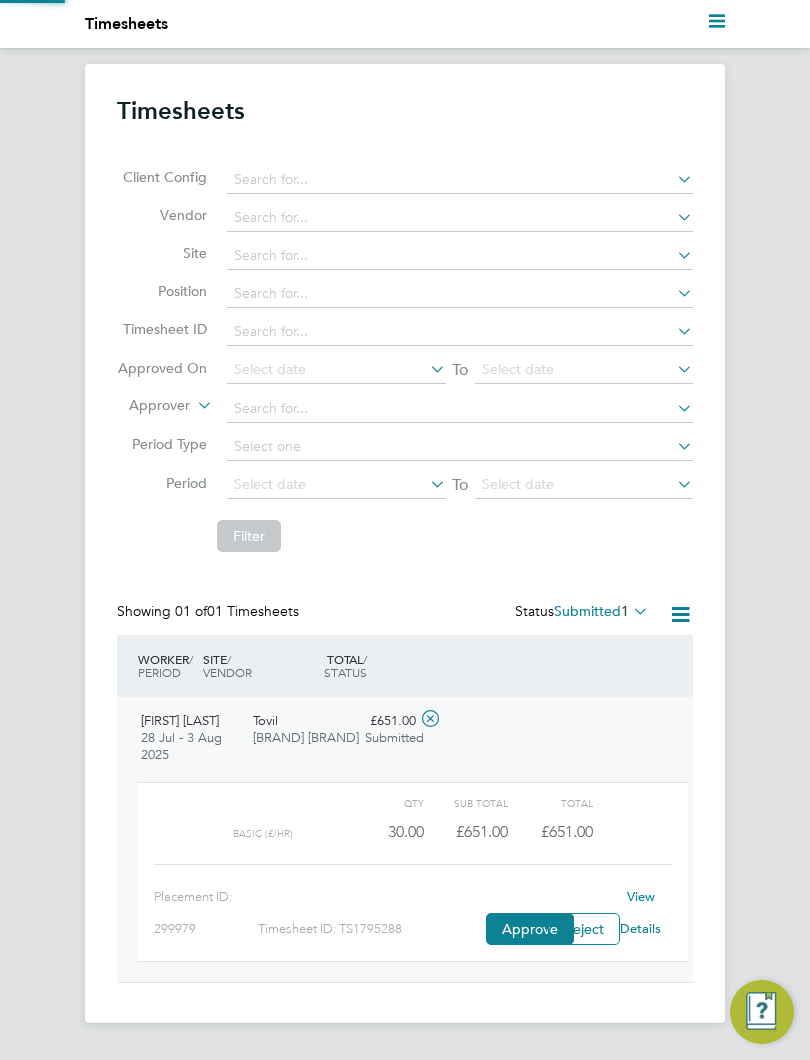 scroll, scrollTop: 10, scrollLeft: 10, axis: both 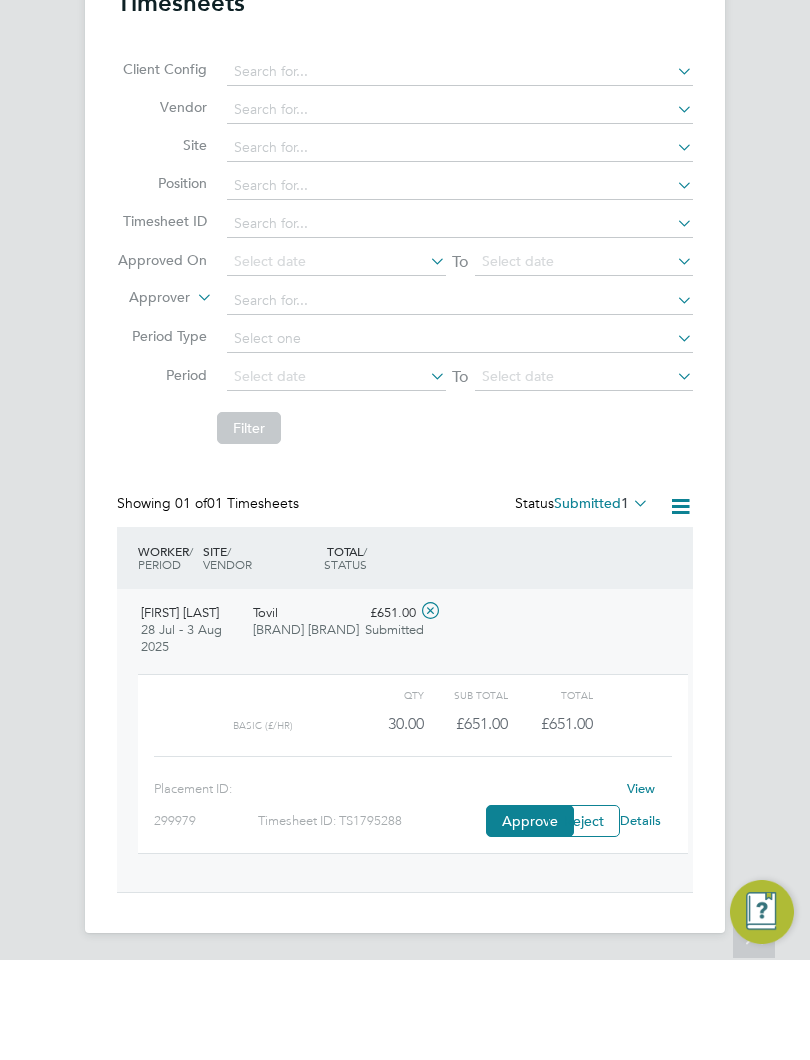 click on "View Details" 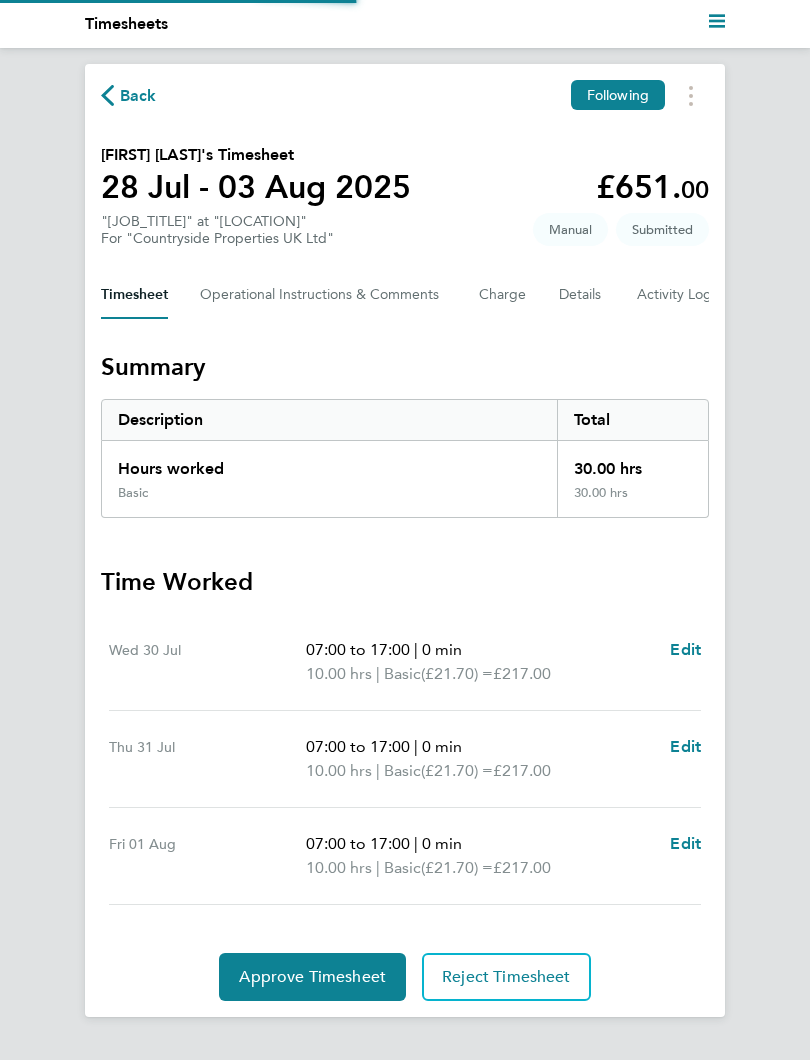 scroll, scrollTop: 0, scrollLeft: 0, axis: both 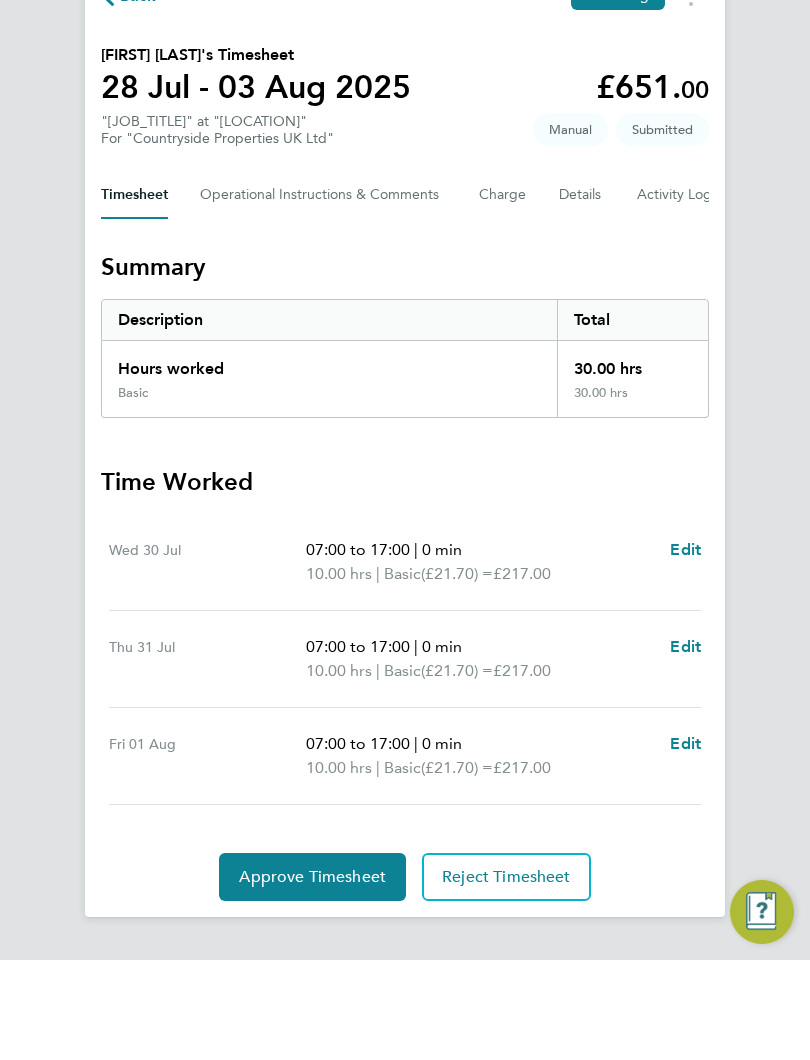 click on "Approve Timesheet" 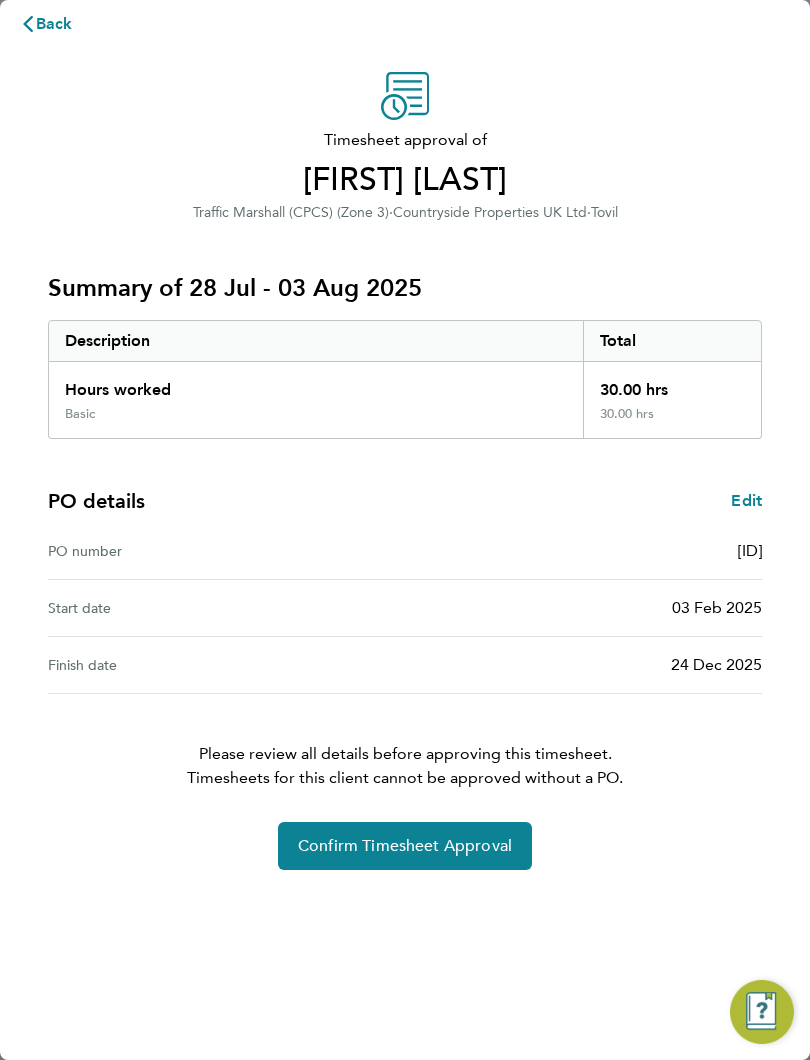 click on "Confirm Timesheet Approval" 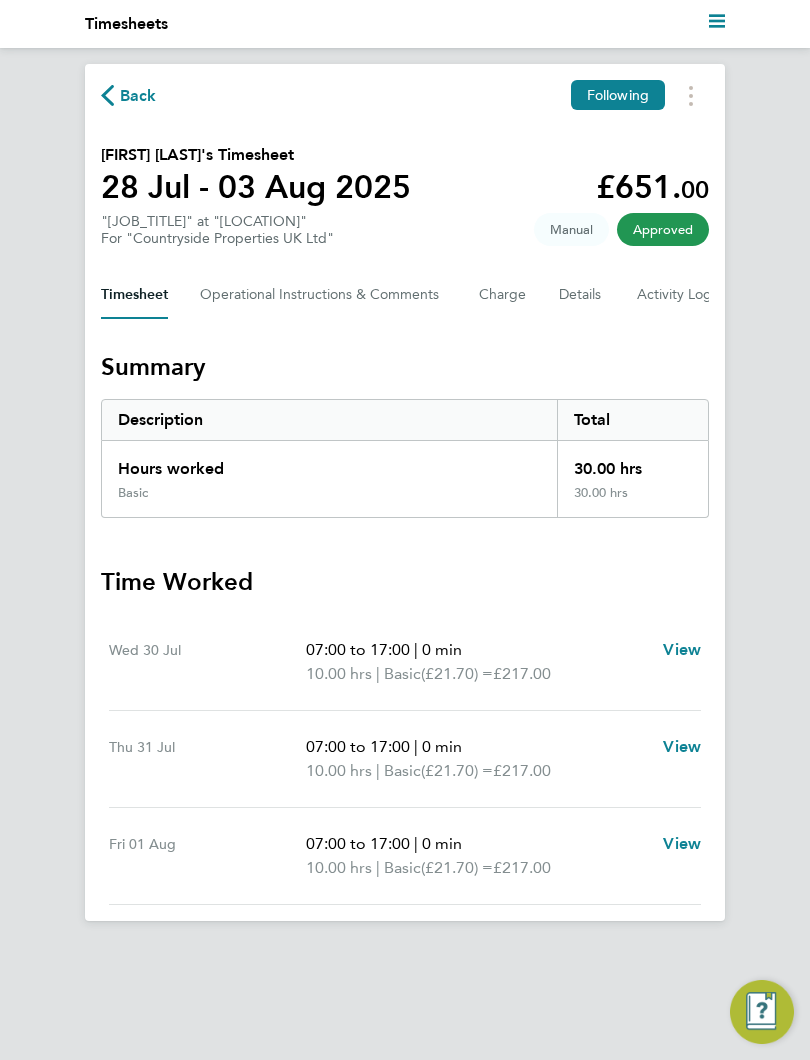 click on "Back" 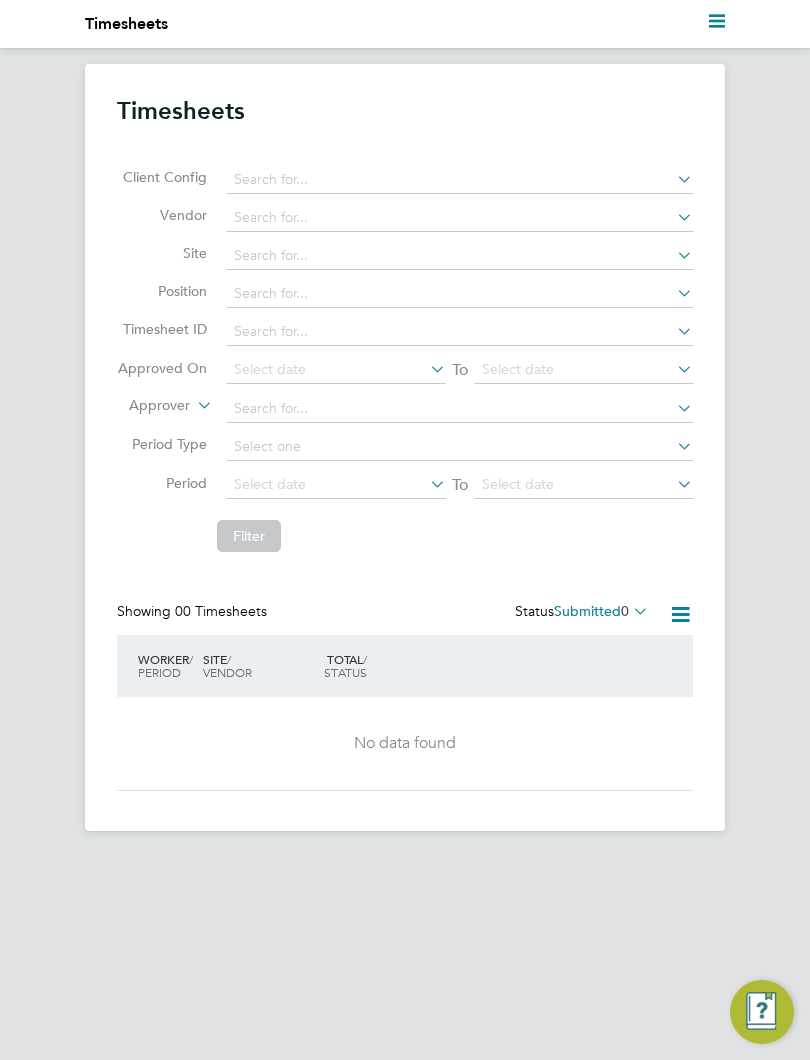 click 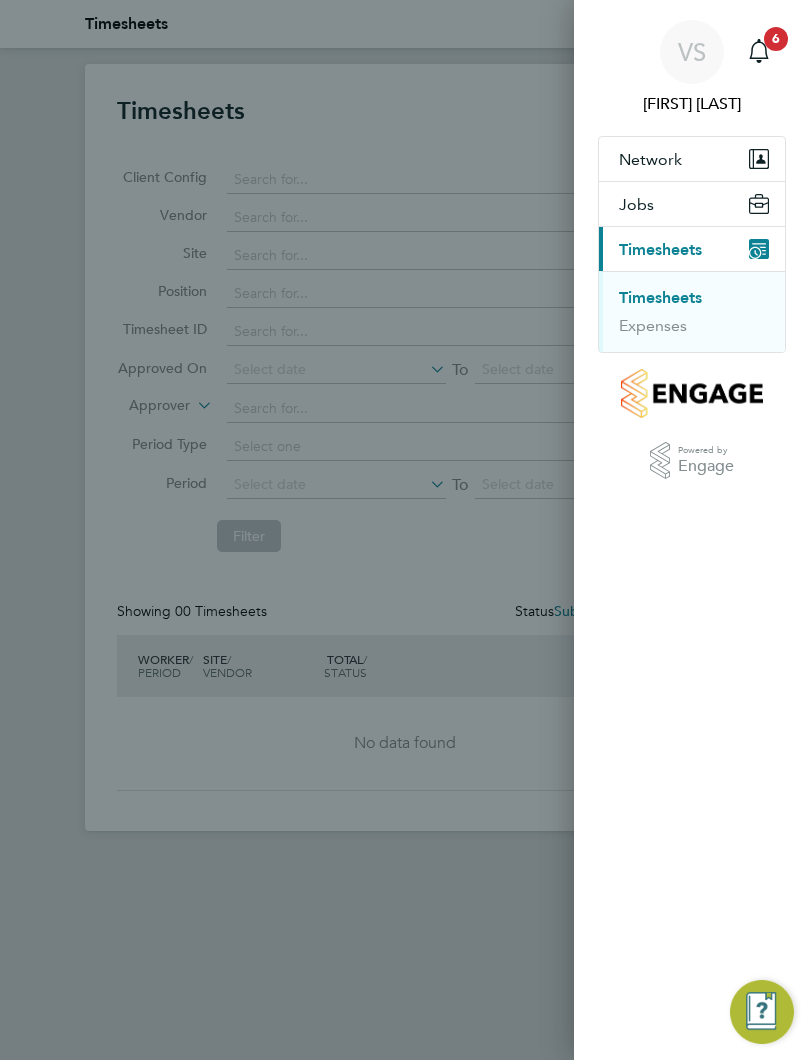 click on "Timesheets" at bounding box center [660, 298] 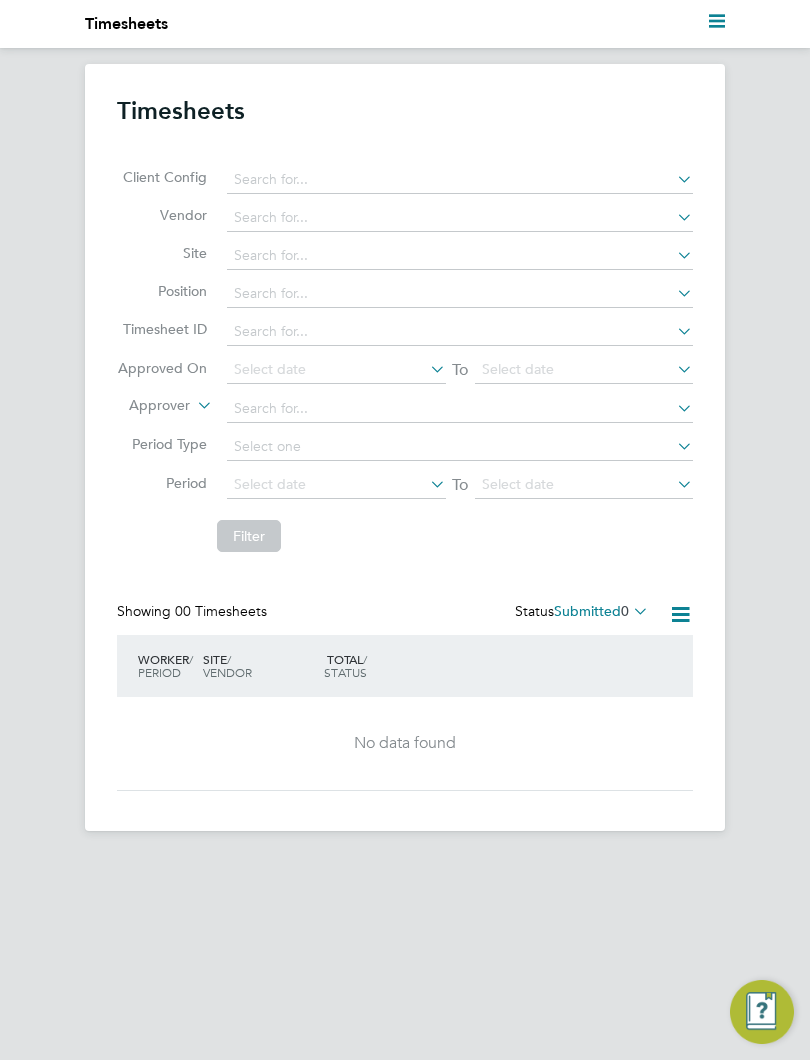 click on "Current page:   Timesheets" at bounding box center [405, 24] 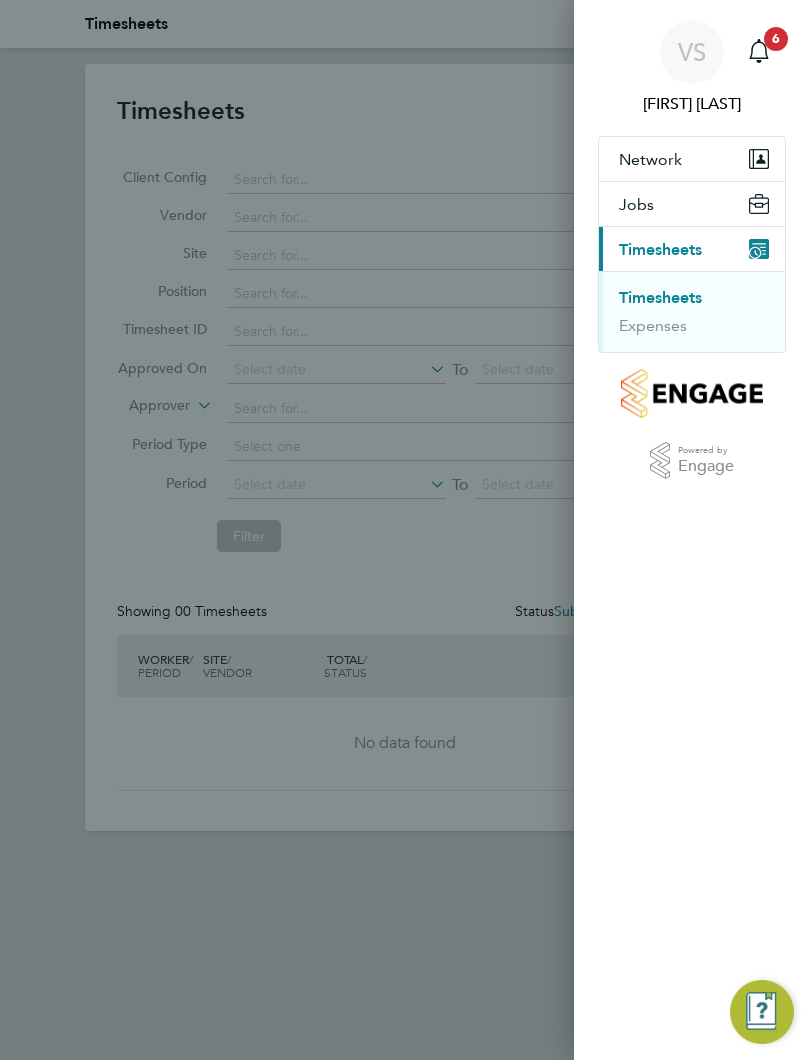 click on "Timesheets" at bounding box center (660, 298) 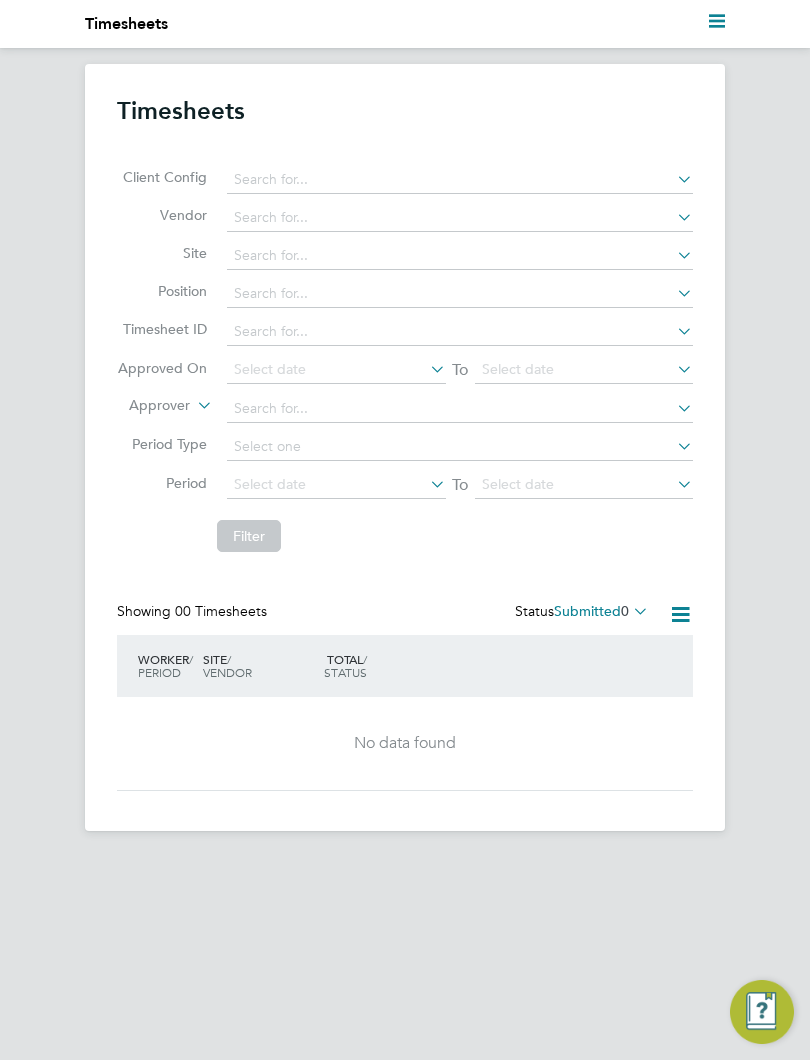click 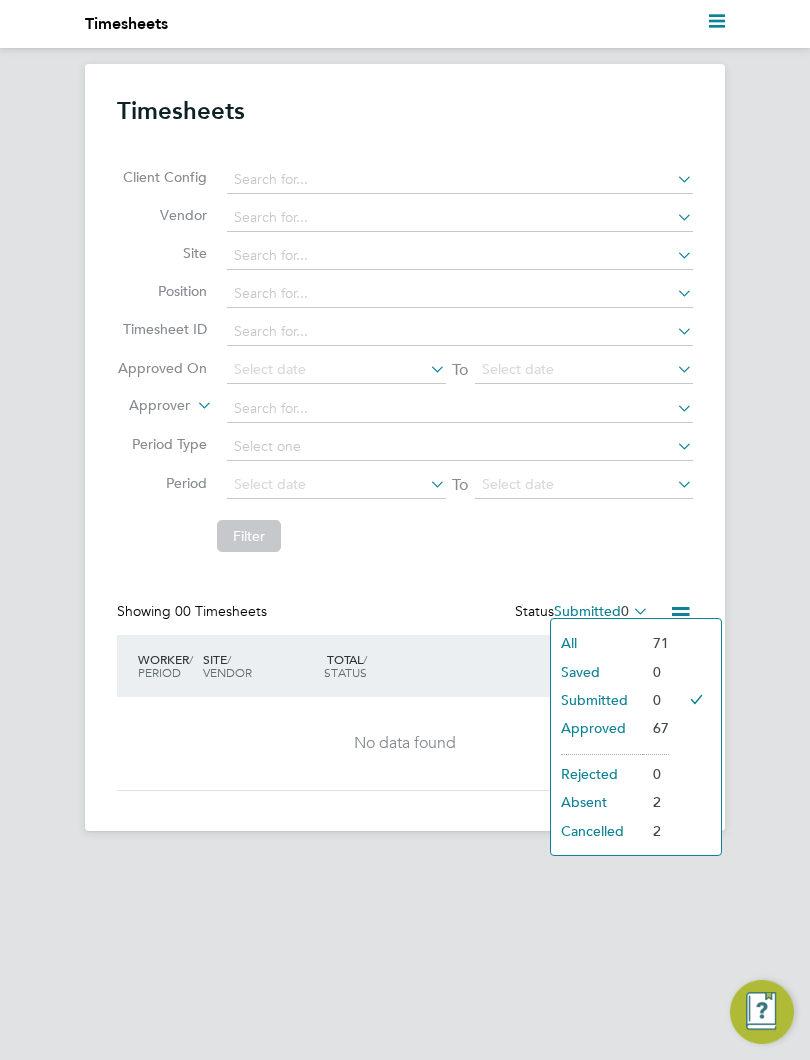 click on "All" 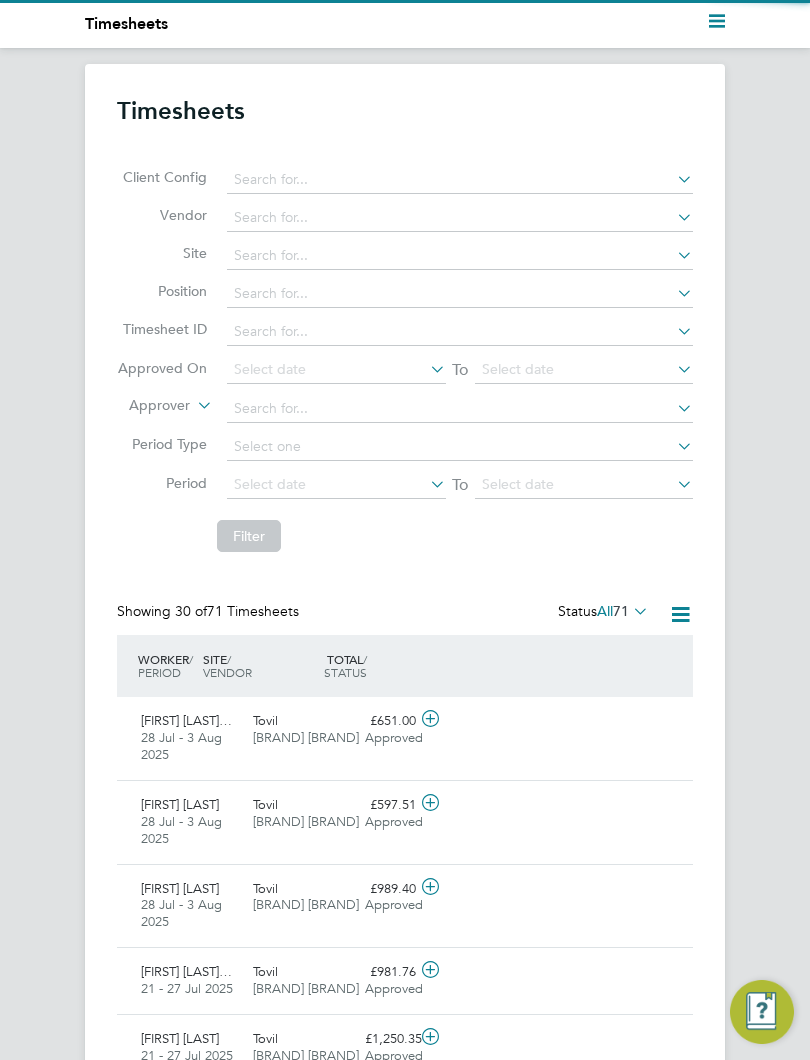 scroll, scrollTop: 10, scrollLeft: 10, axis: both 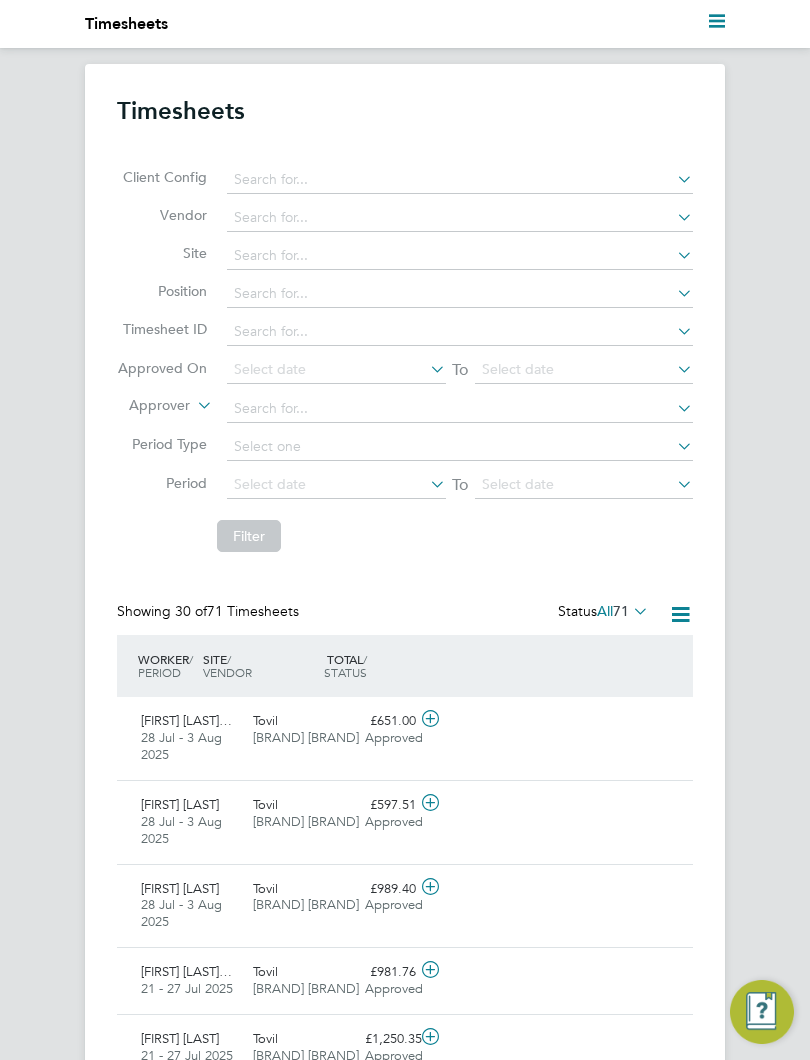 click on "Antony Samc… Traffic Marshall (CPCS) (Zone 3)   28 Jul - 3 Aug 2025" 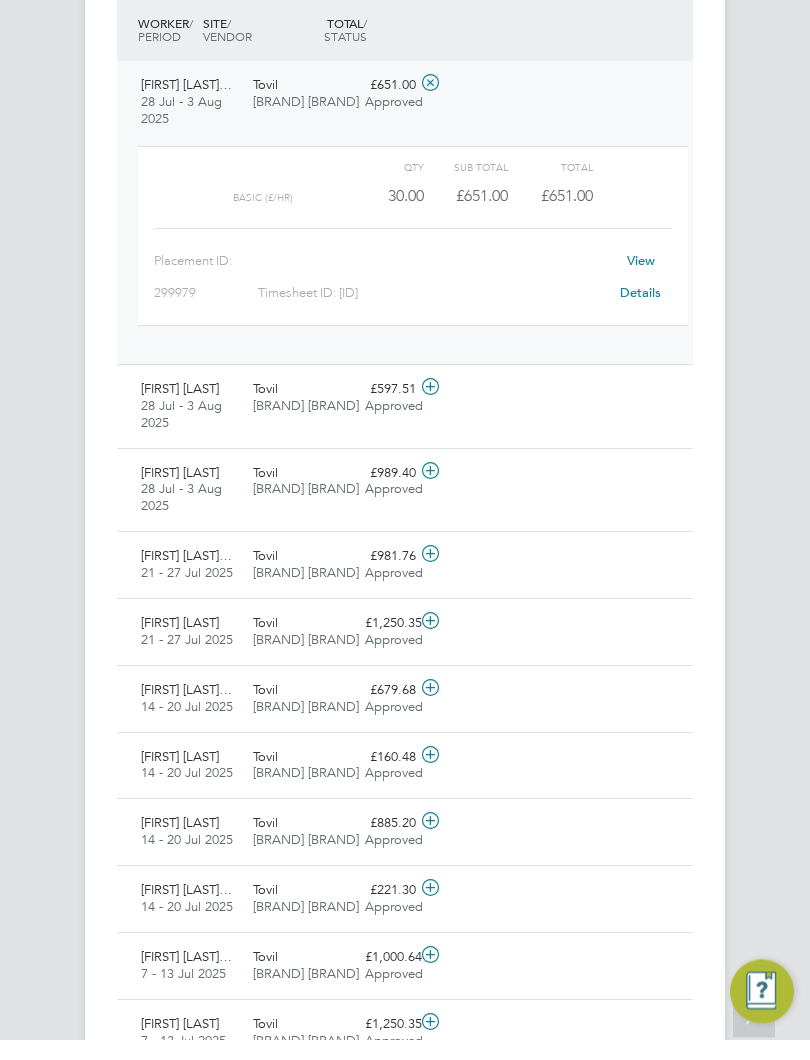 click on "[FIRST] [LAST]" 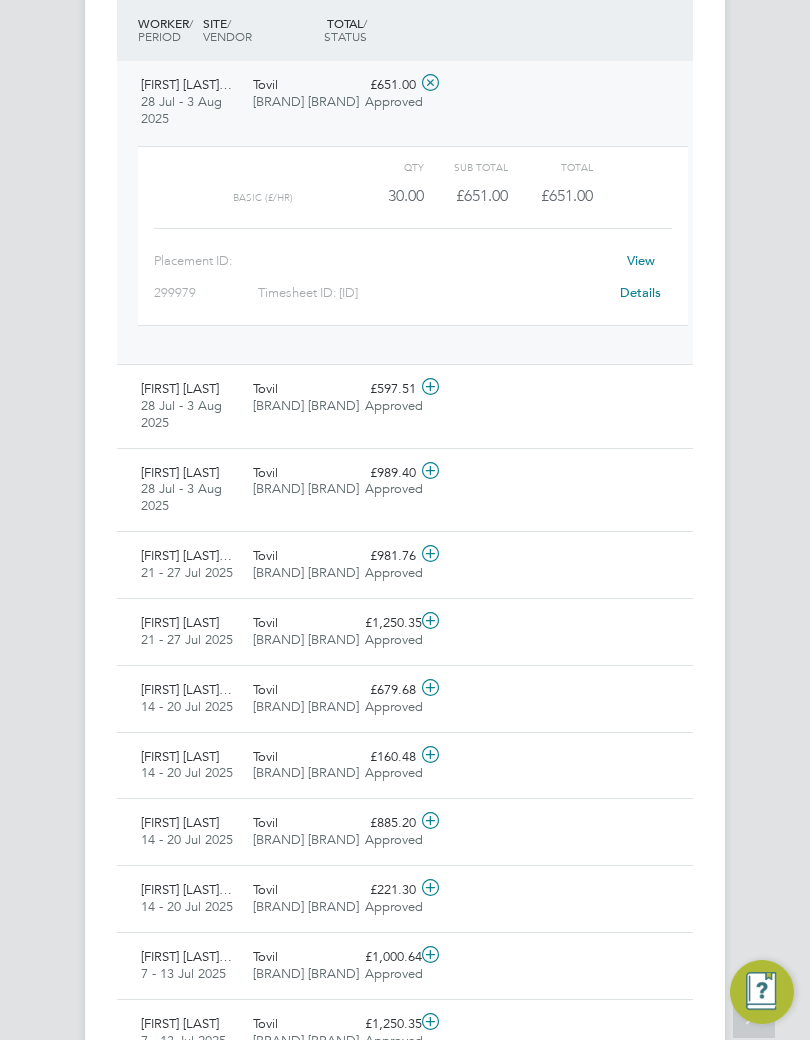 click on "21 - 27 Jul 2025" 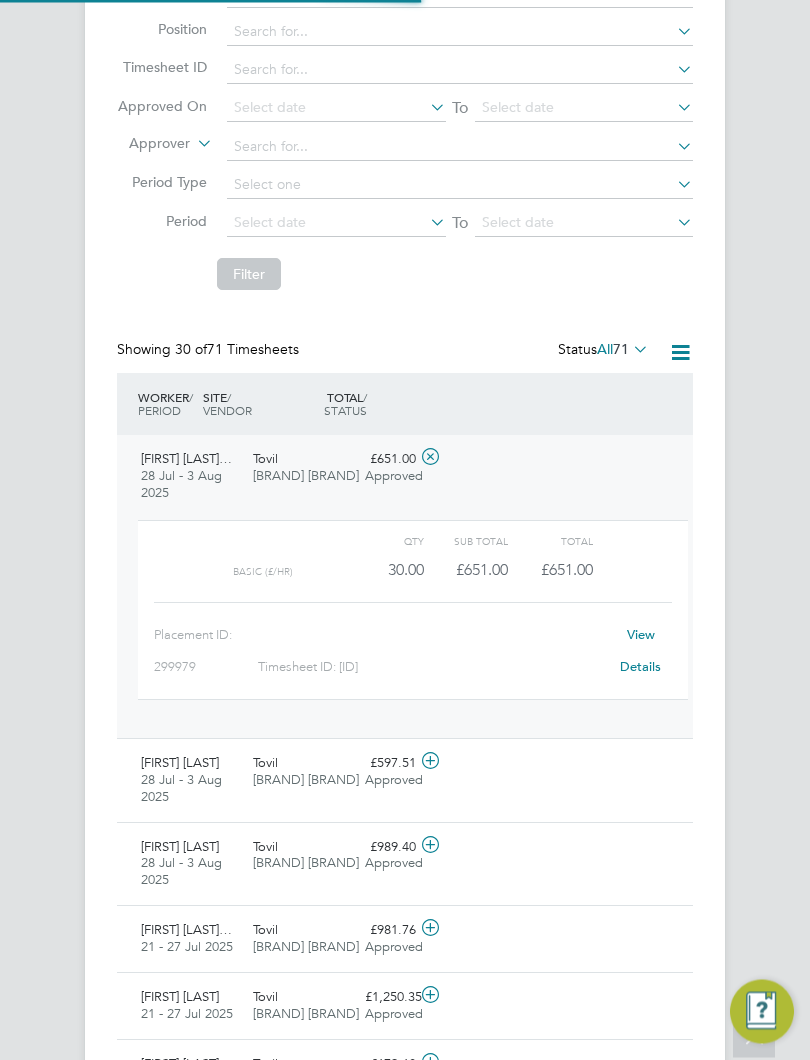 click on "View Details" 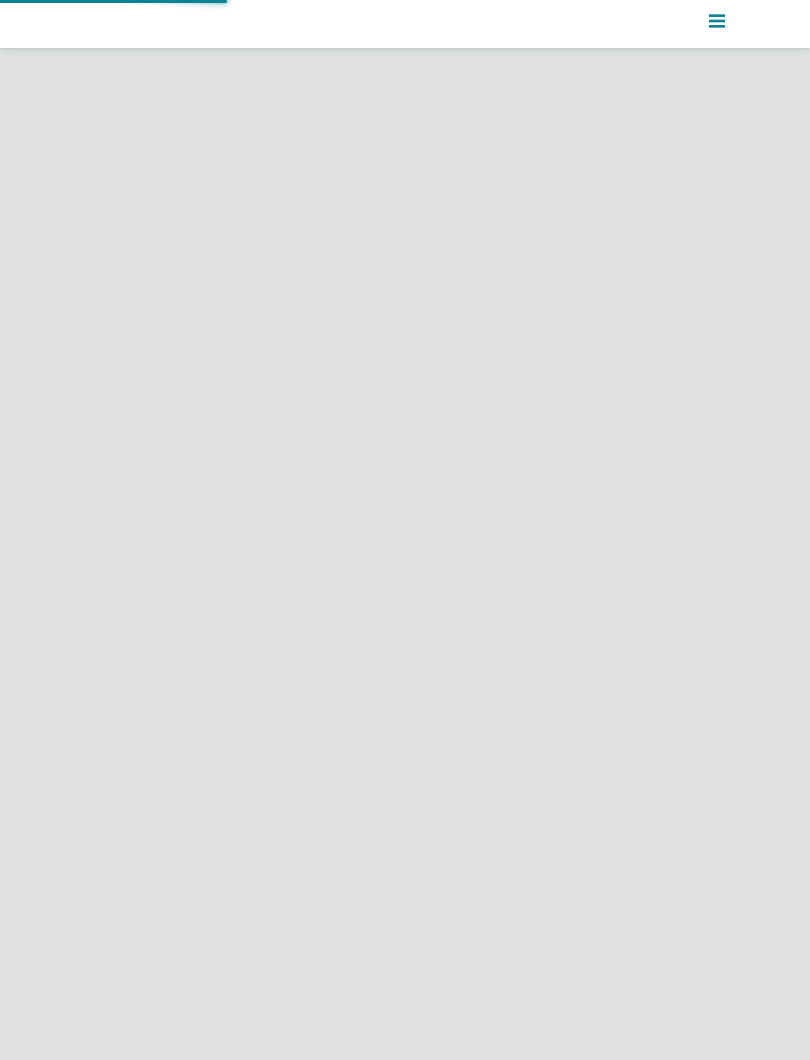 scroll, scrollTop: 0, scrollLeft: 0, axis: both 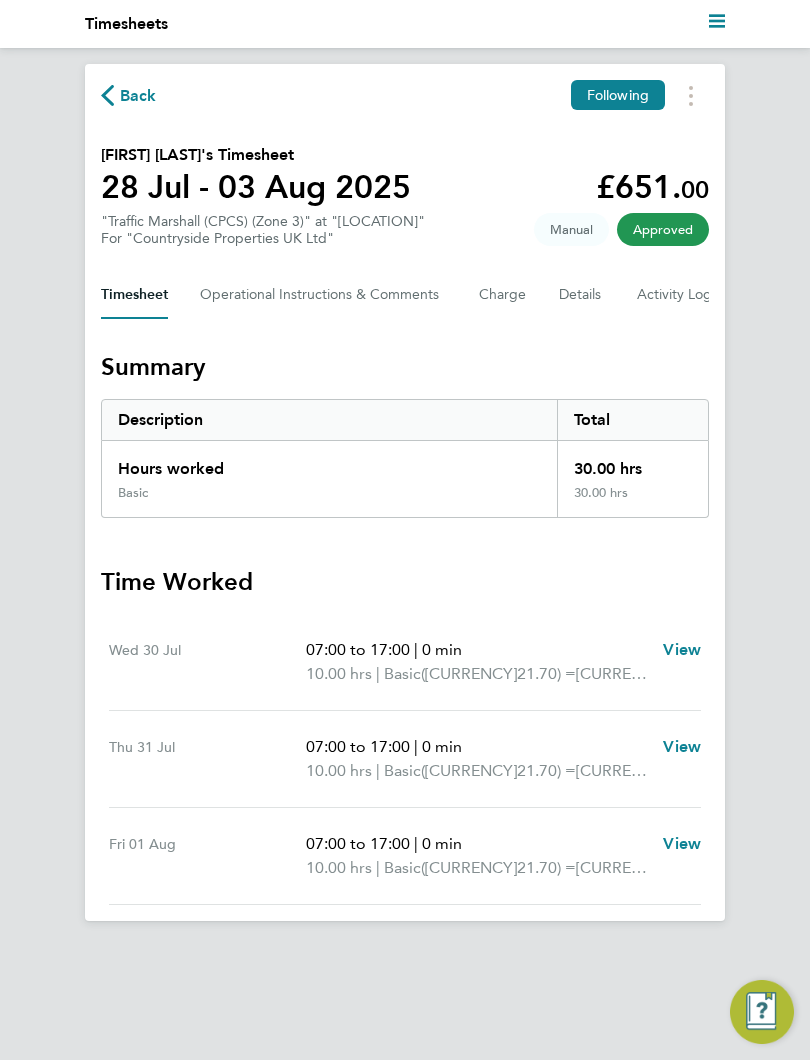 click at bounding box center (691, 95) 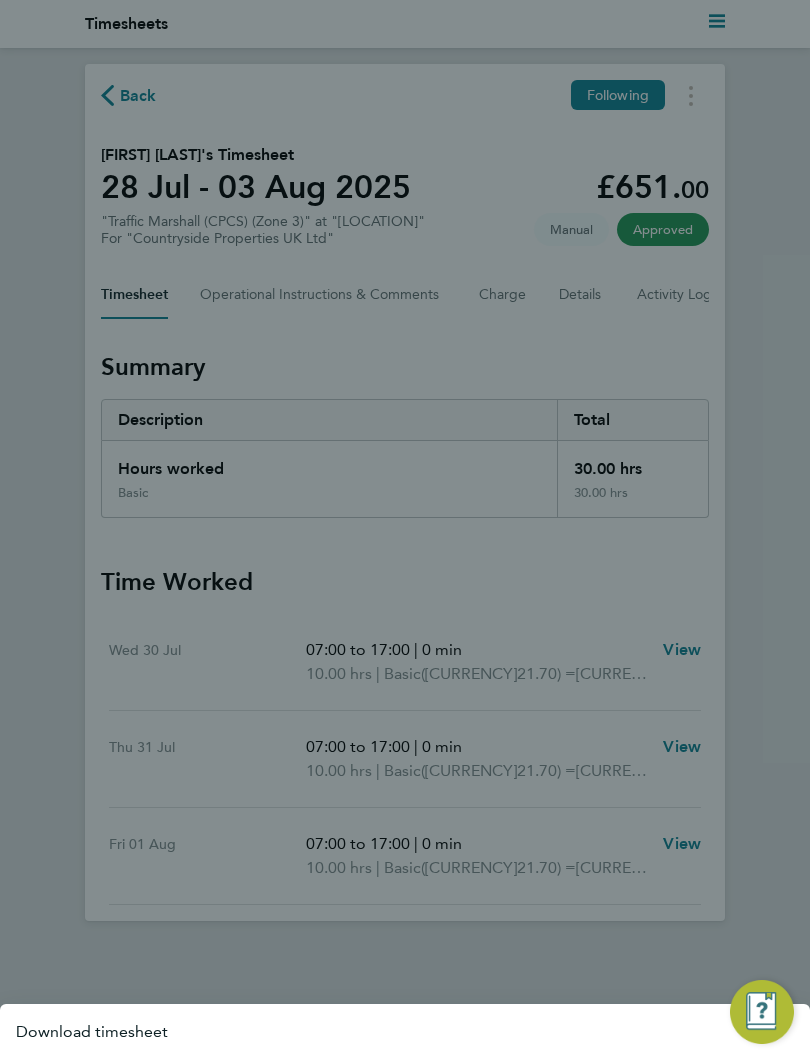 click 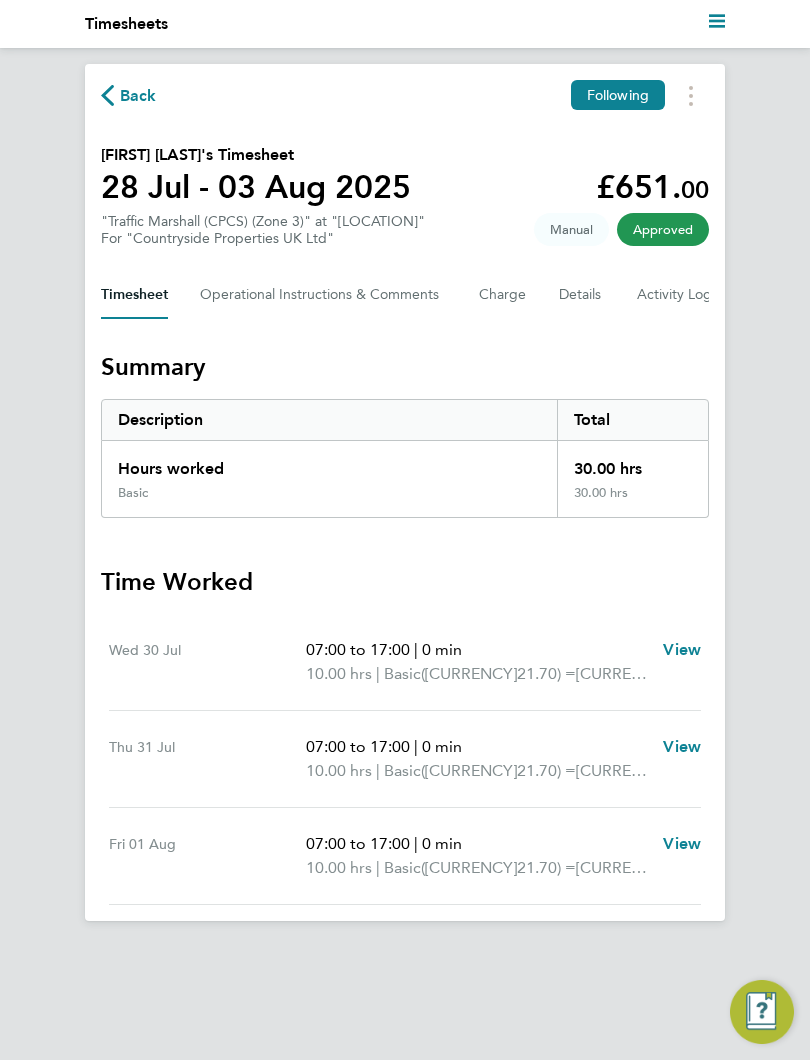 click at bounding box center (691, 95) 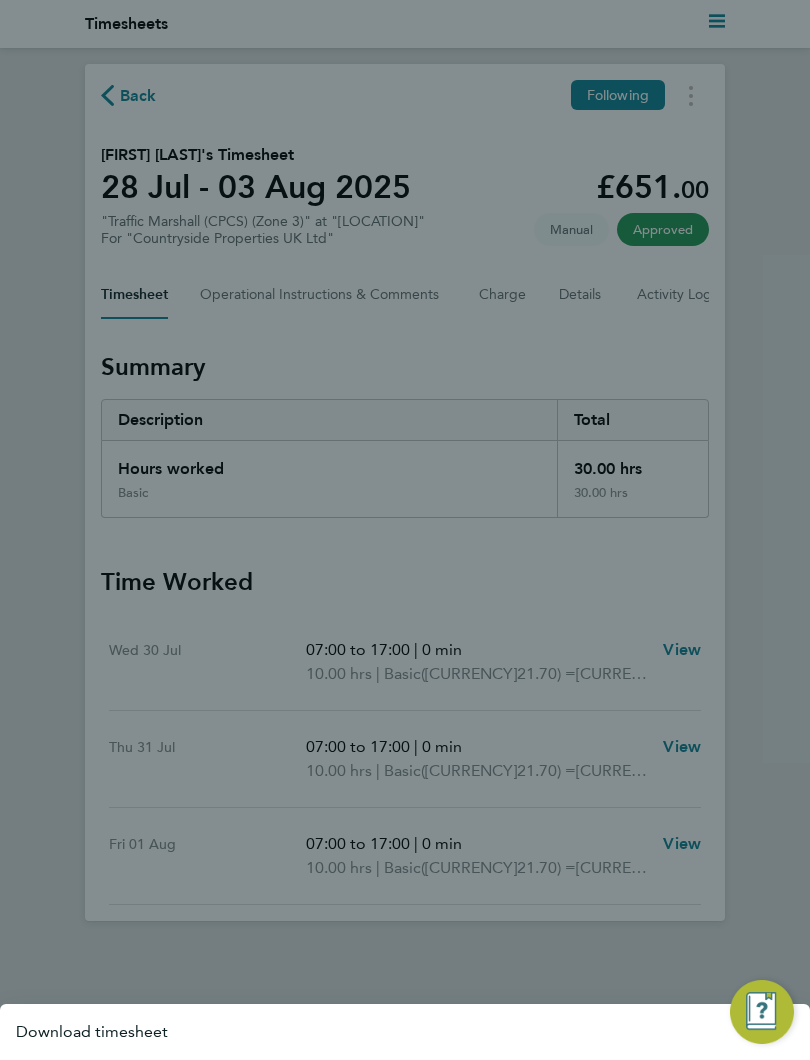 click 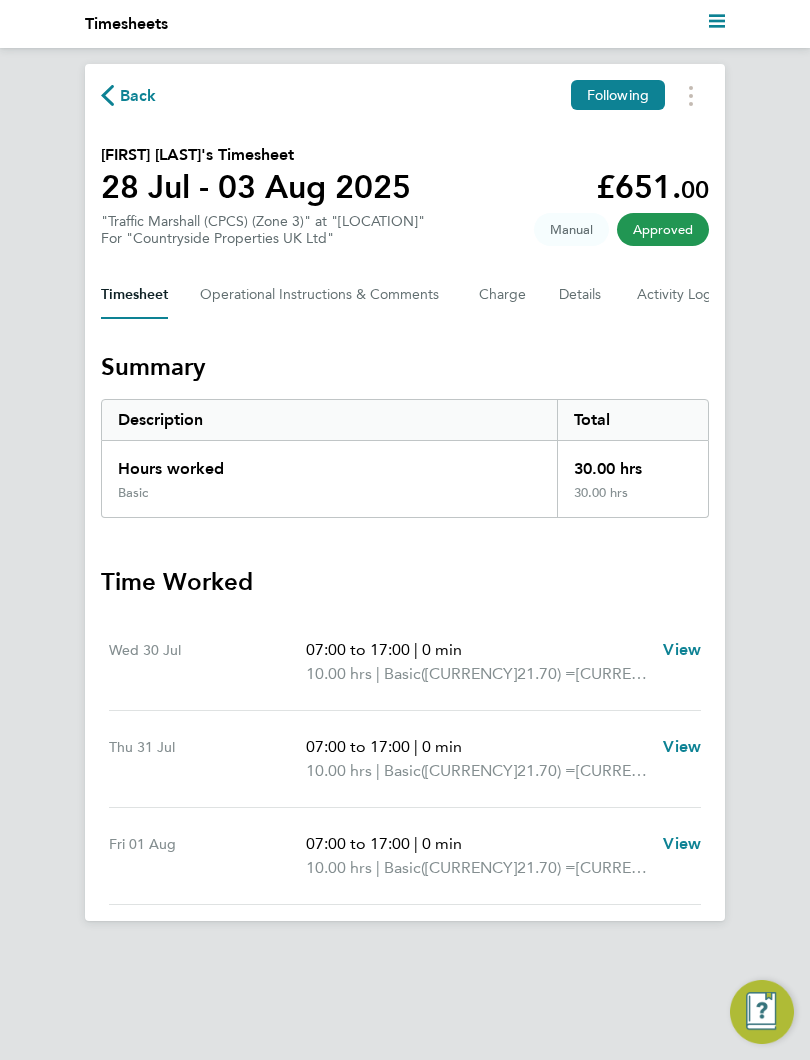 click on "[FIRST] [LAST]'s Timesheet" 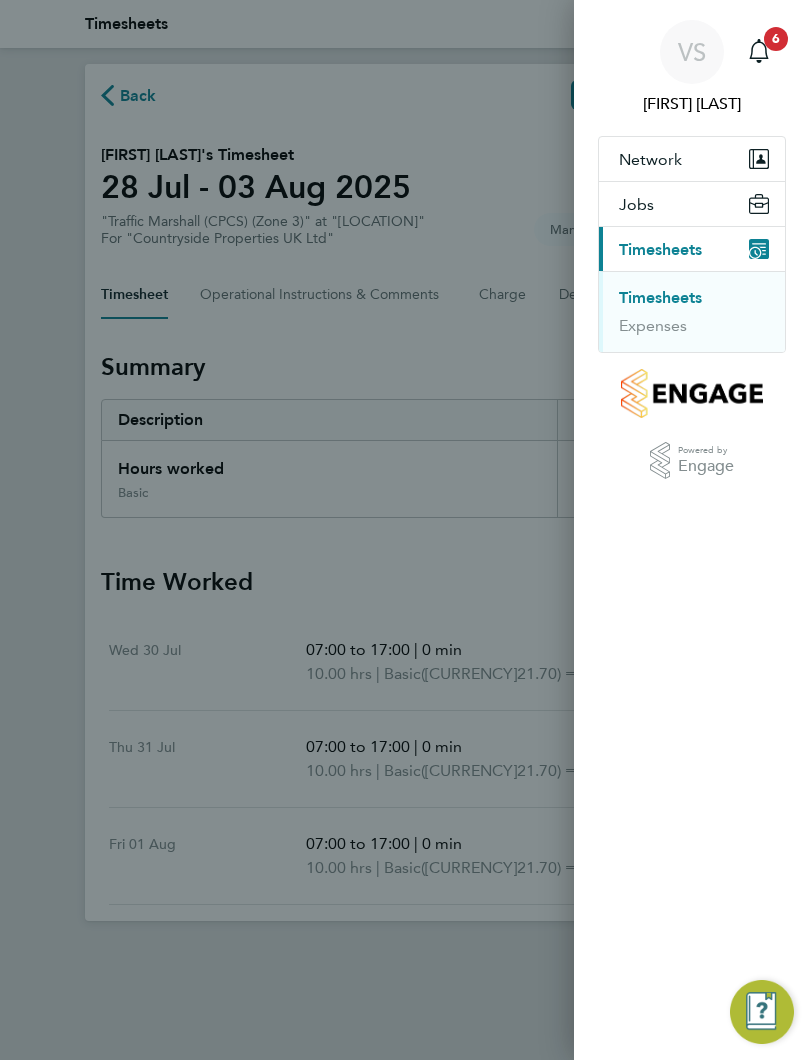 click on "VS   Valentyn Samchuk   Notifications
6   Applications:   Network
Team Members   Sites   Jobs
Vacancies   Placements   Current page:   Timesheets
Timesheets   Expenses
.st0{fill:#C0C1C2;}
Powered by Engage" 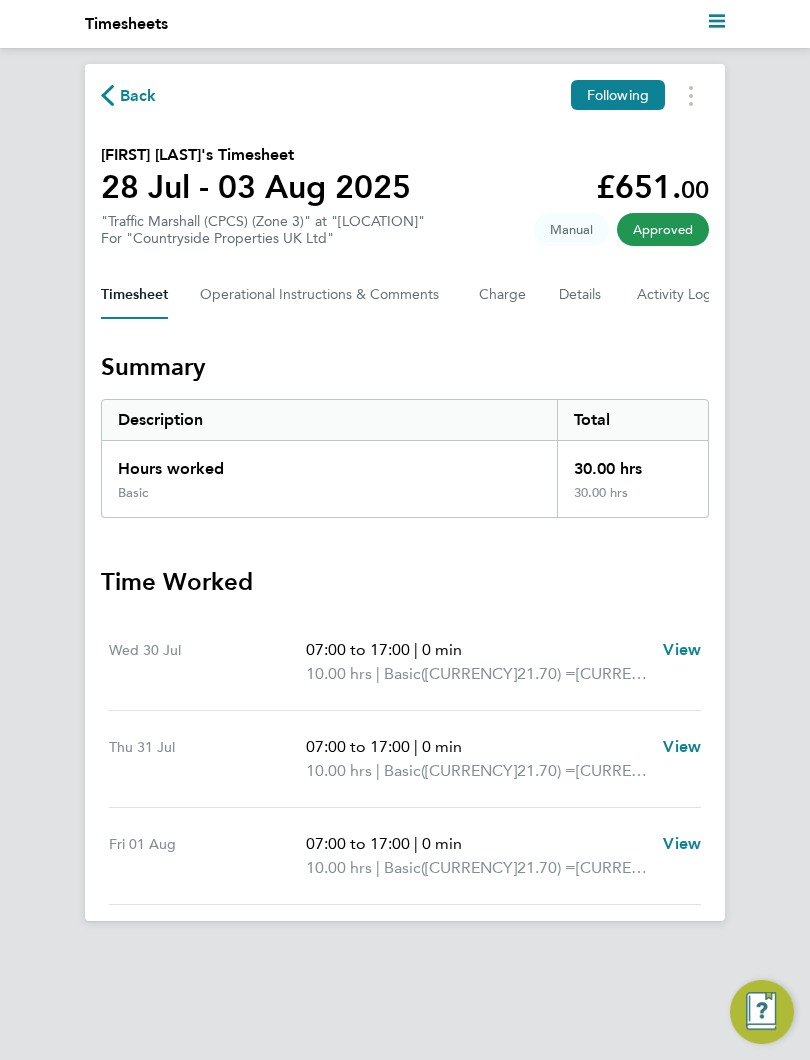 click on "Back" 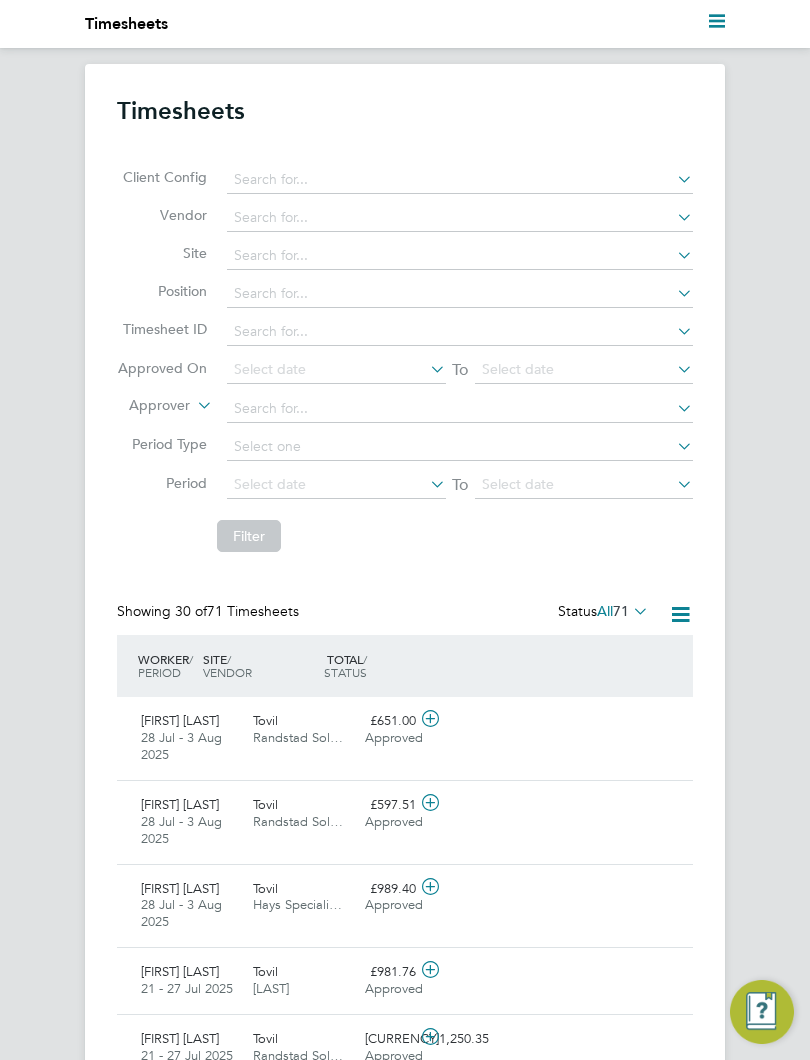 scroll, scrollTop: 10, scrollLeft: 10, axis: both 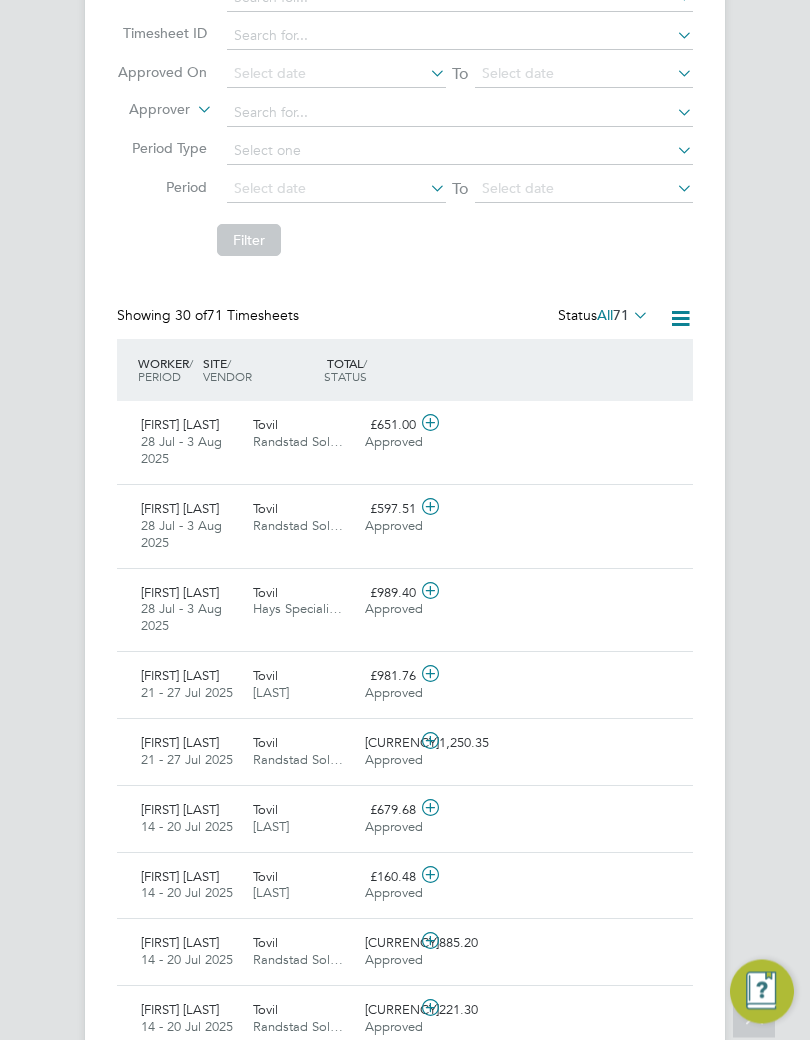 click on "[FIRST] [LAST]" 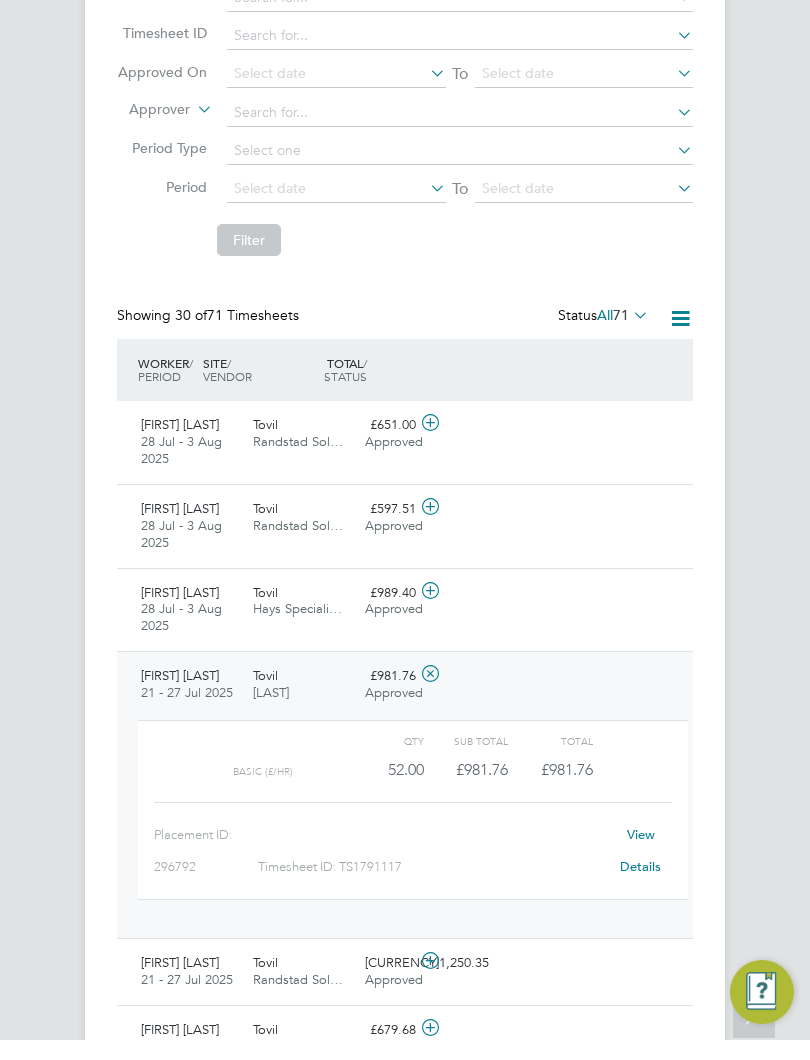 click on "View Details" 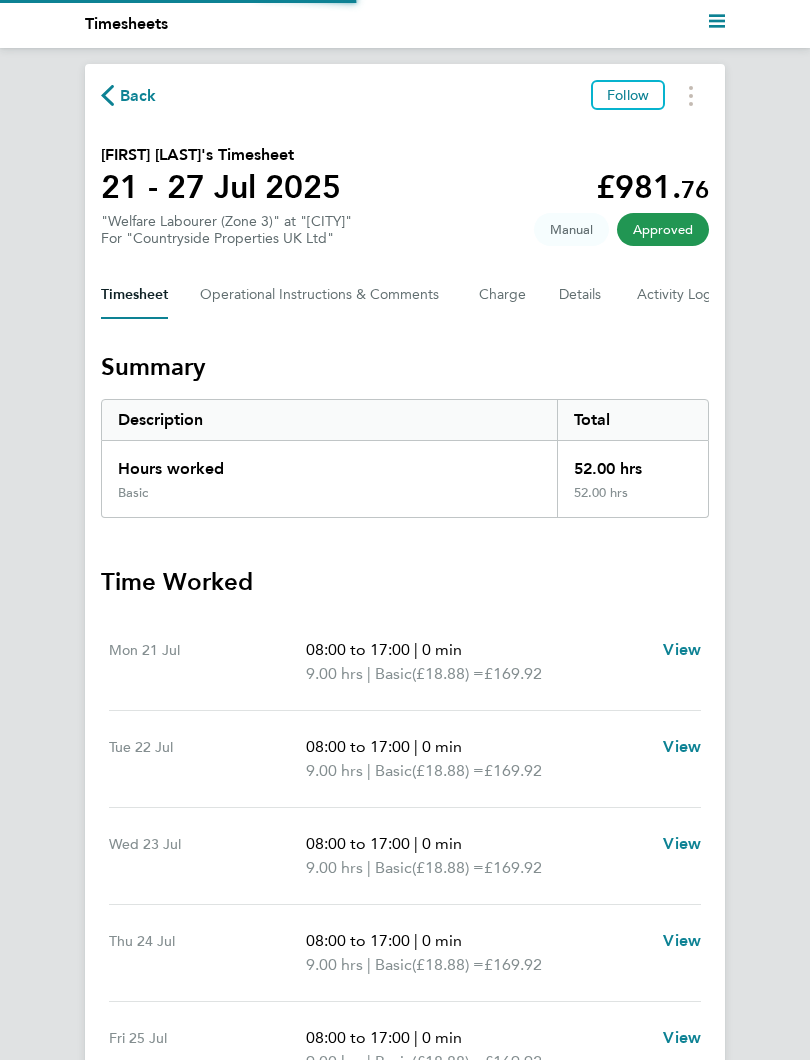 scroll, scrollTop: 0, scrollLeft: 0, axis: both 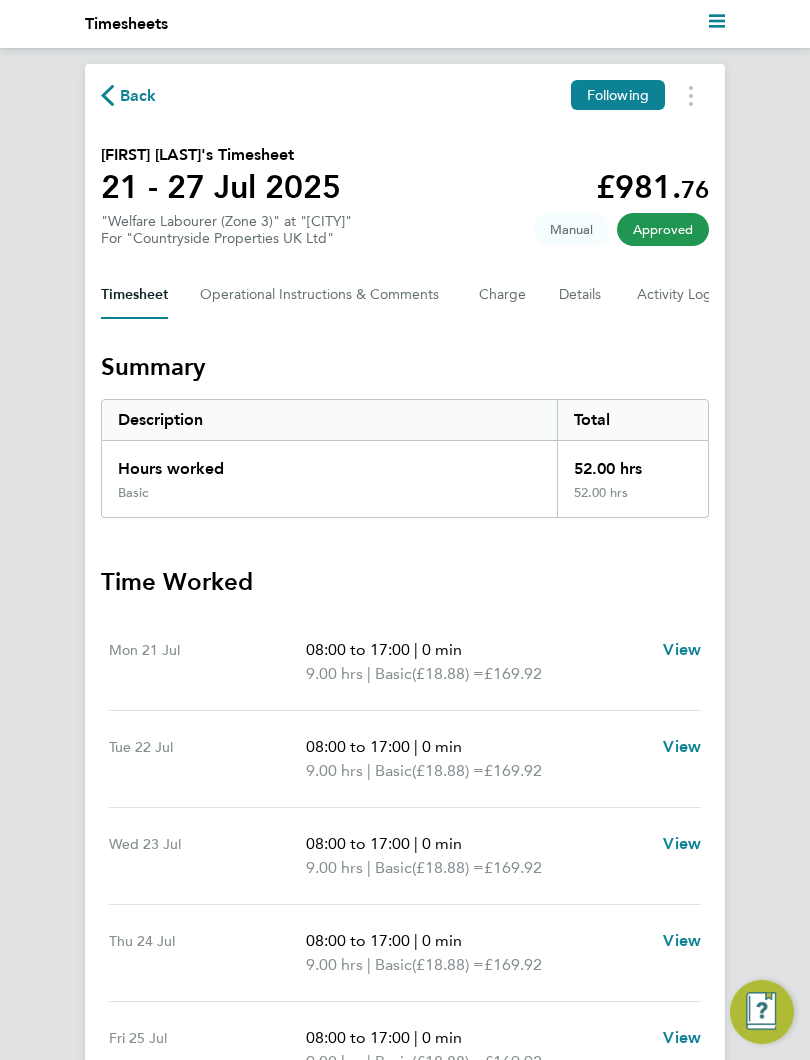 click at bounding box center (691, 95) 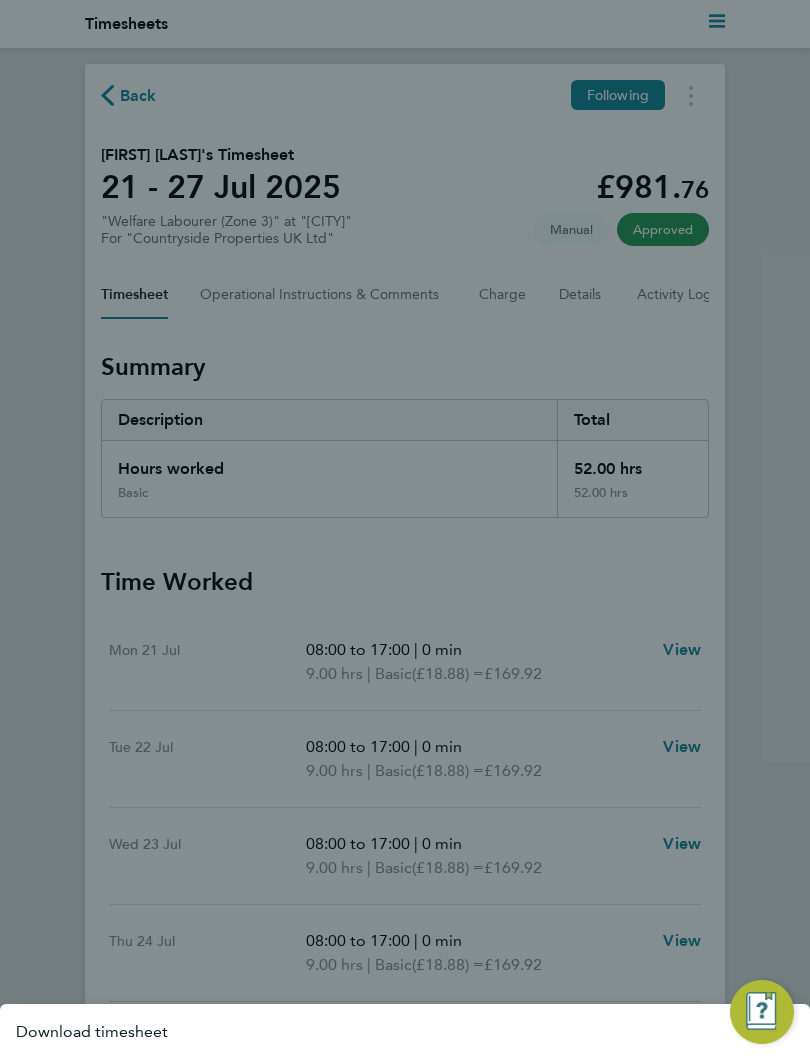 click 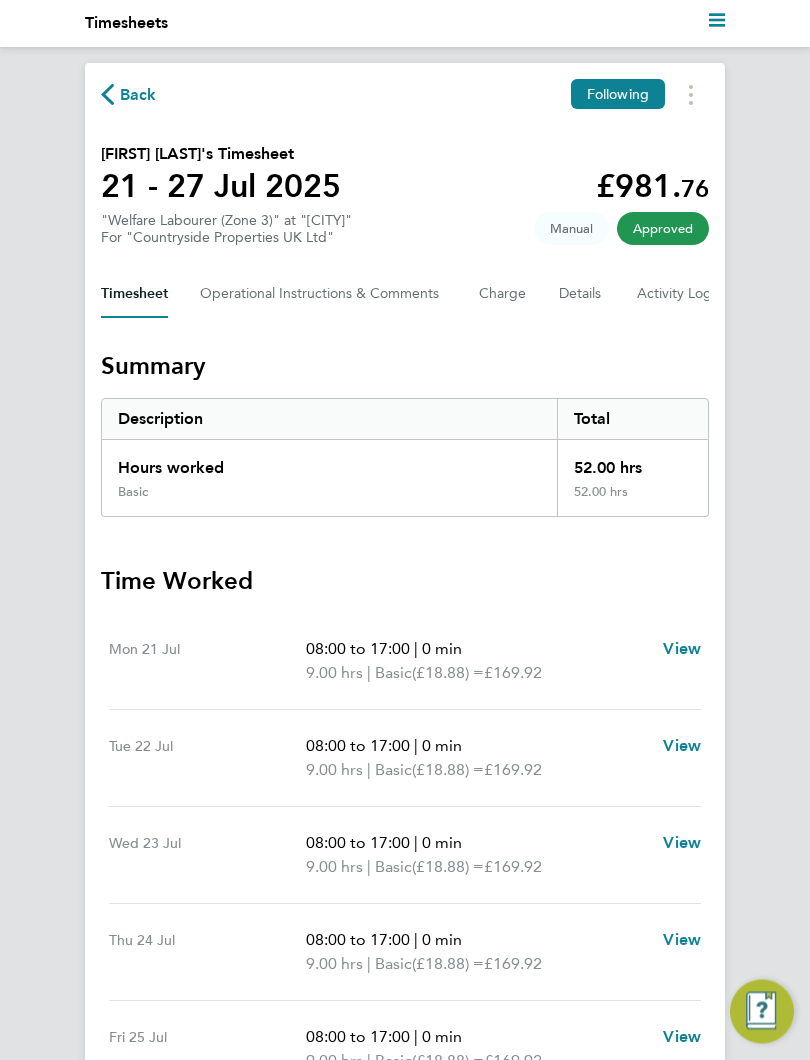scroll, scrollTop: 0, scrollLeft: 0, axis: both 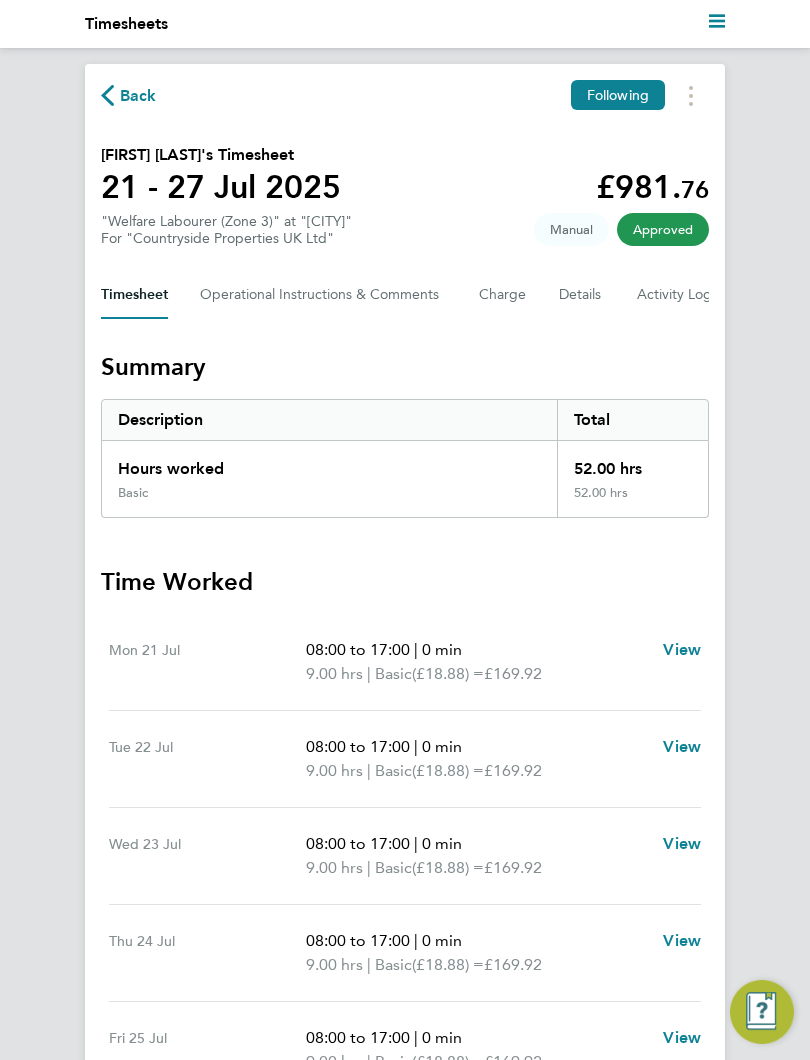 click on "Back" 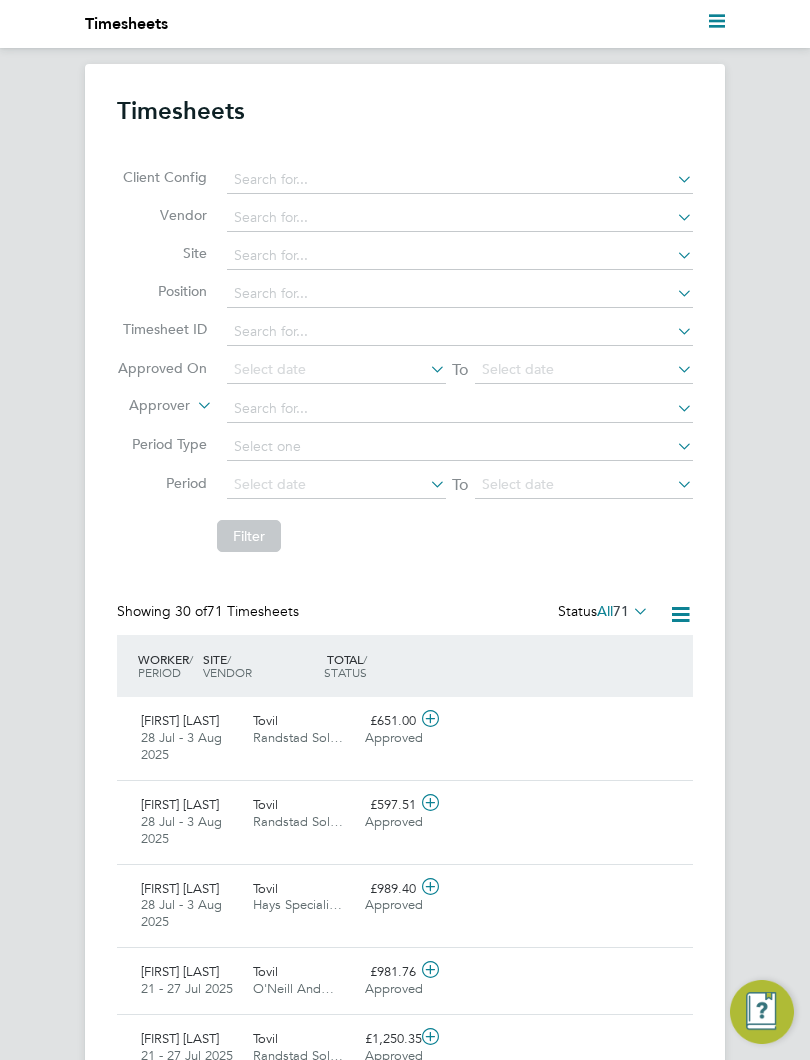 scroll, scrollTop: 10, scrollLeft: 10, axis: both 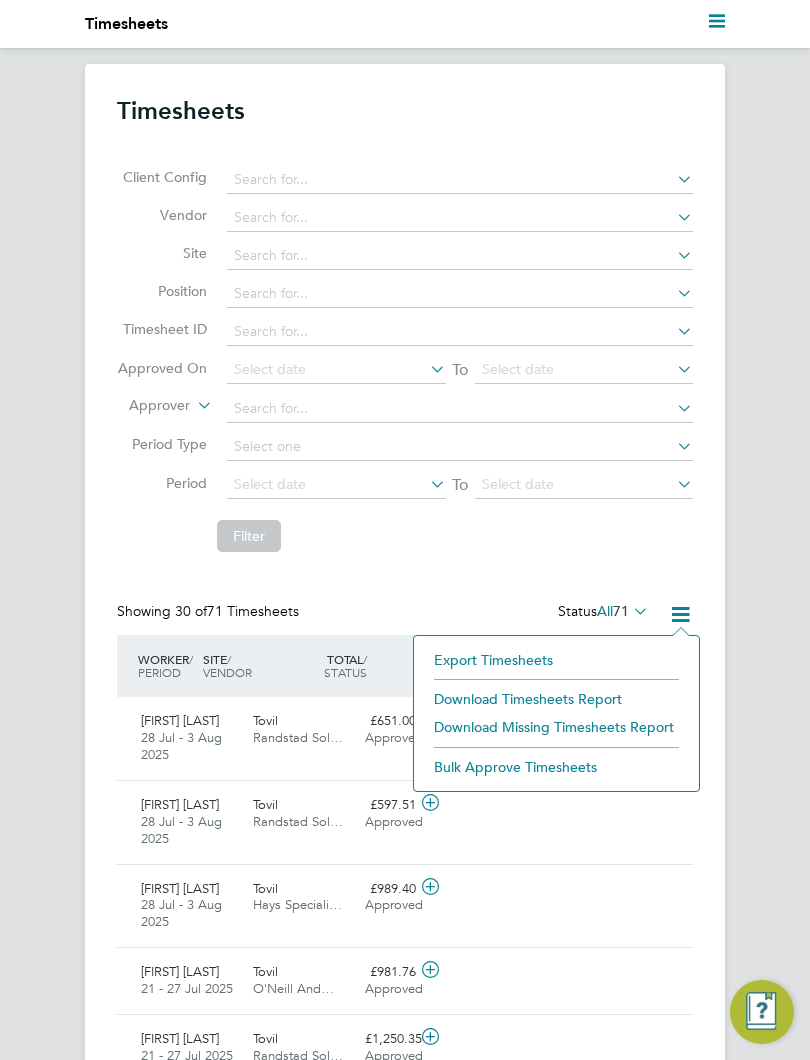 click on "Timesheets Client Config   Vendor   Site   Position   Timesheet ID   Approved On
Select date
To
Select date
Approver     Period Type   Period
Select date
To
Select date
Filter Showing   30 of  71 Timesheets Status  All  71  WORKER  / ROLE WORKER  / PERIOD PERIOD  / TYPE SITE  / VENDOR TOTAL   TOTAL  / STATUS STATUS APPROVER [FIRST] [LAST] Traffic Marshall (CPCS) (Zone 3)   28 Jul - 3 Aug 2025 28 Jul - 3 Aug 2025 Manual [CITY] Randstad Sol… £651.00 Approved Approved [FIRST] [LAST] [FIRST] [LAST] Traffic Marshall (CPCS) (Zone 3)   28 Jul - 3 Aug 2025 28 Jul - 3 Aug 2025 Manual [CITY] Randstad Sol… £597.51 Approved Approved [FIRST] [LAST] [FIRST] [LAST] Forklift Operator (Zone 3)   28 Jul - 3 Aug 2025 28 Jul - 3 Aug 2025 Manual [CITY] Hays Speciali… £989.40 Approved Approved [FIRST] [LAST] [FIRST] [LAST] Welfare Labourer (Zone 3)   21 - 27 Jul 2025 21 - 27 Jul 2025 Manual [CITY] O'Neill And… £981.76 Approved Approved [FIRST] [LAST] [FIRST] [LAST]" 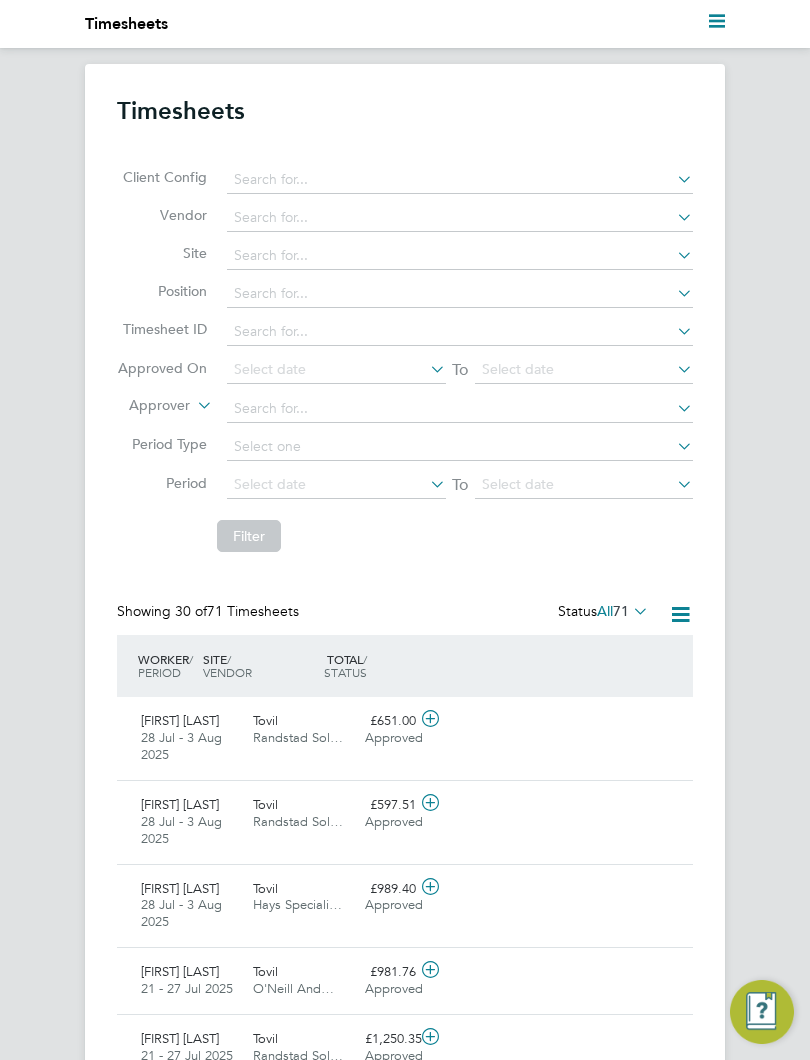 click 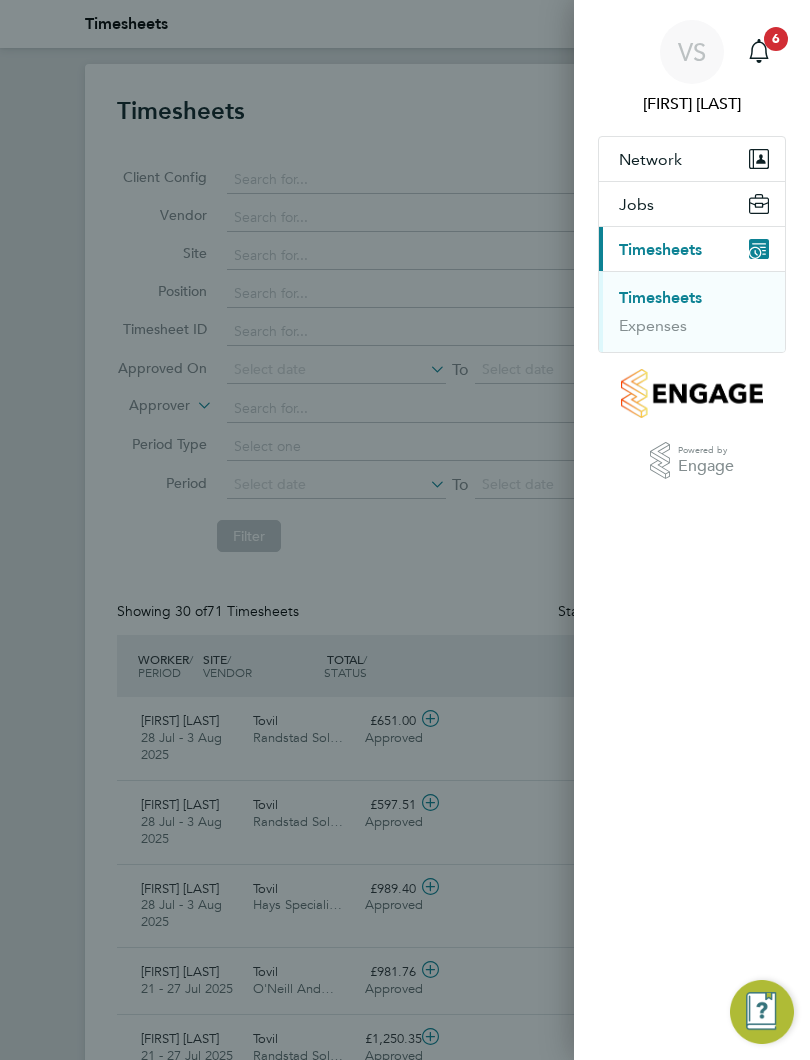 click on "Timesheets" at bounding box center (660, 298) 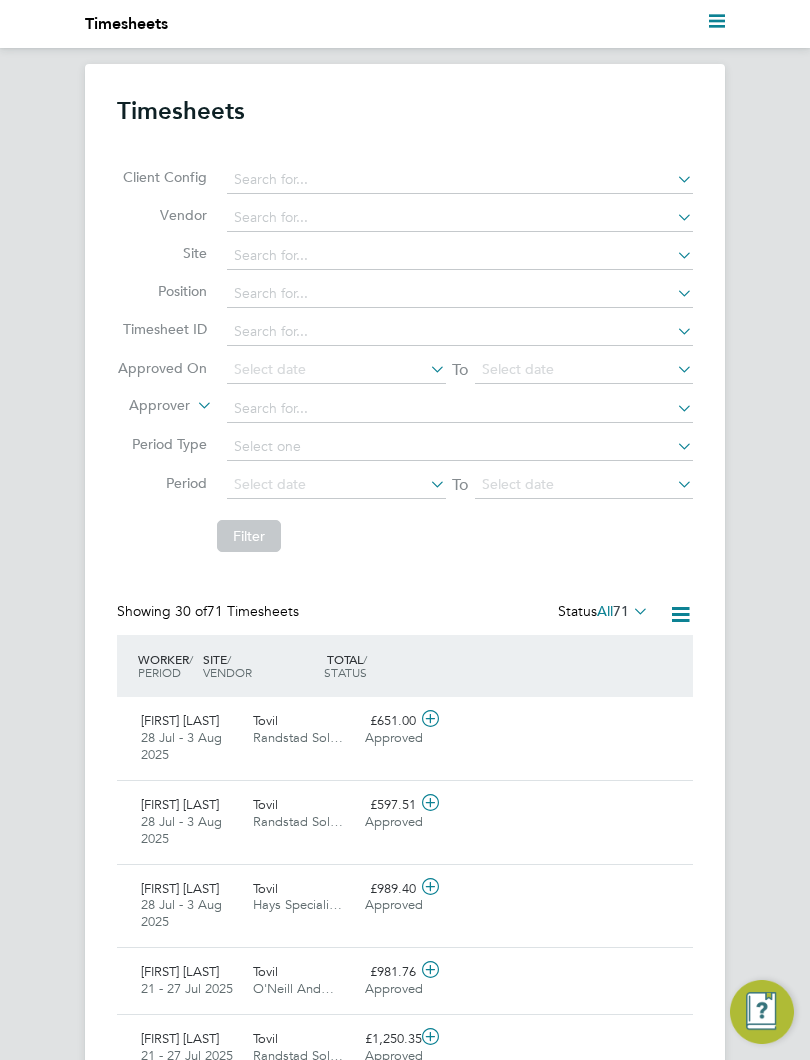 click 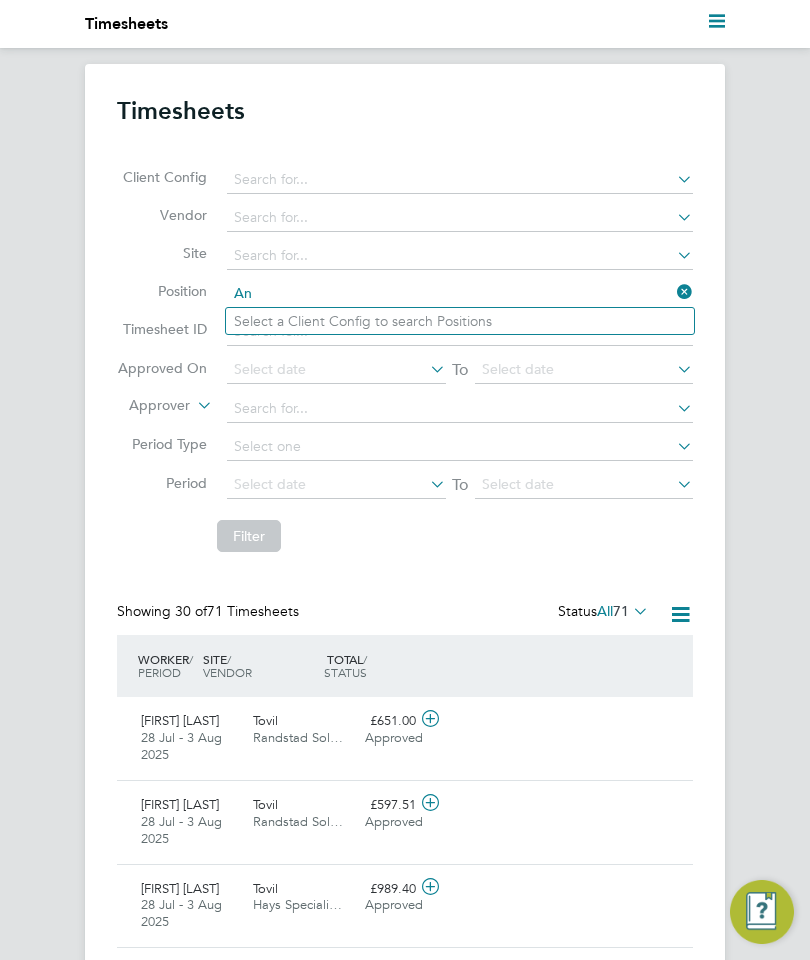 click on "An" 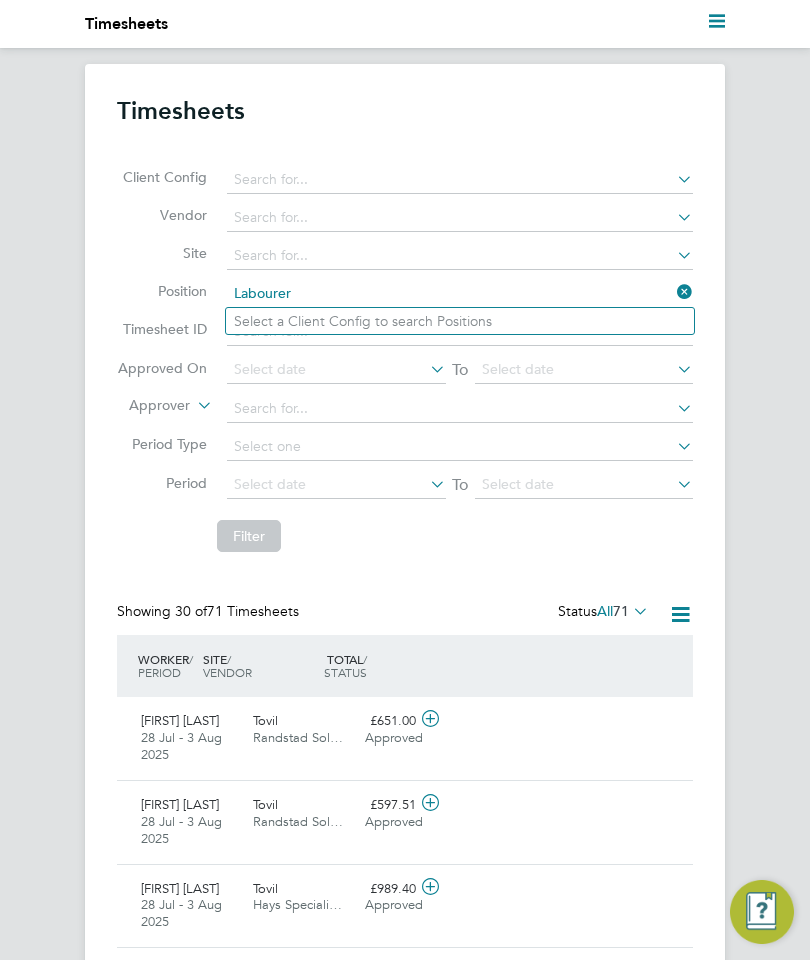 type on "Labourer" 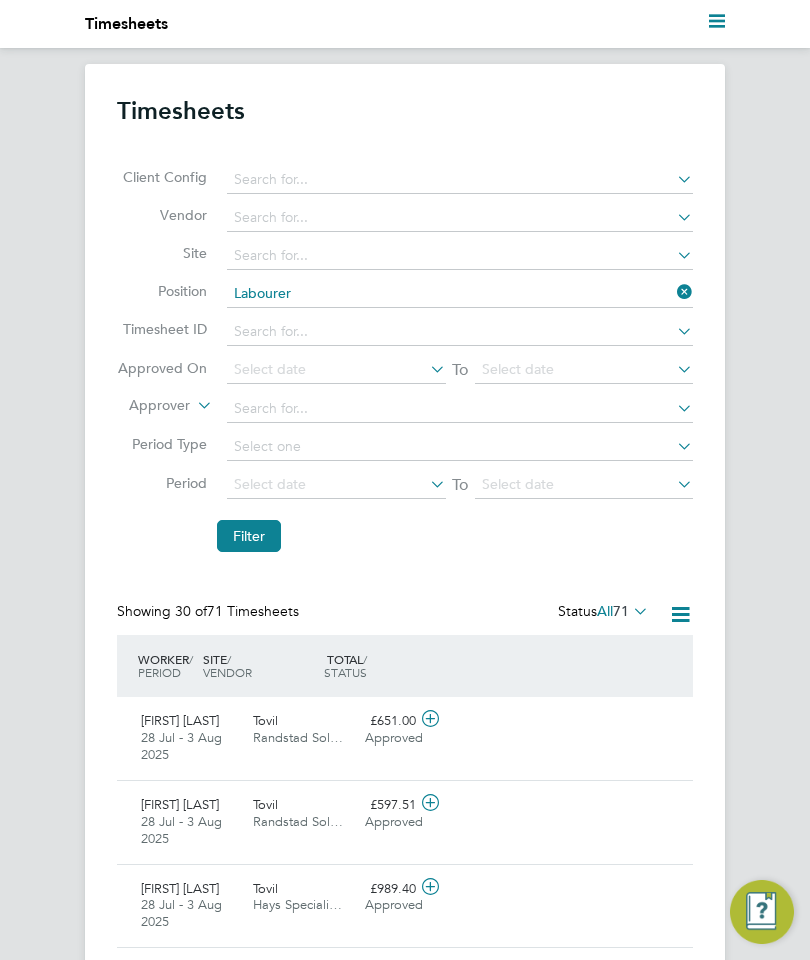 type 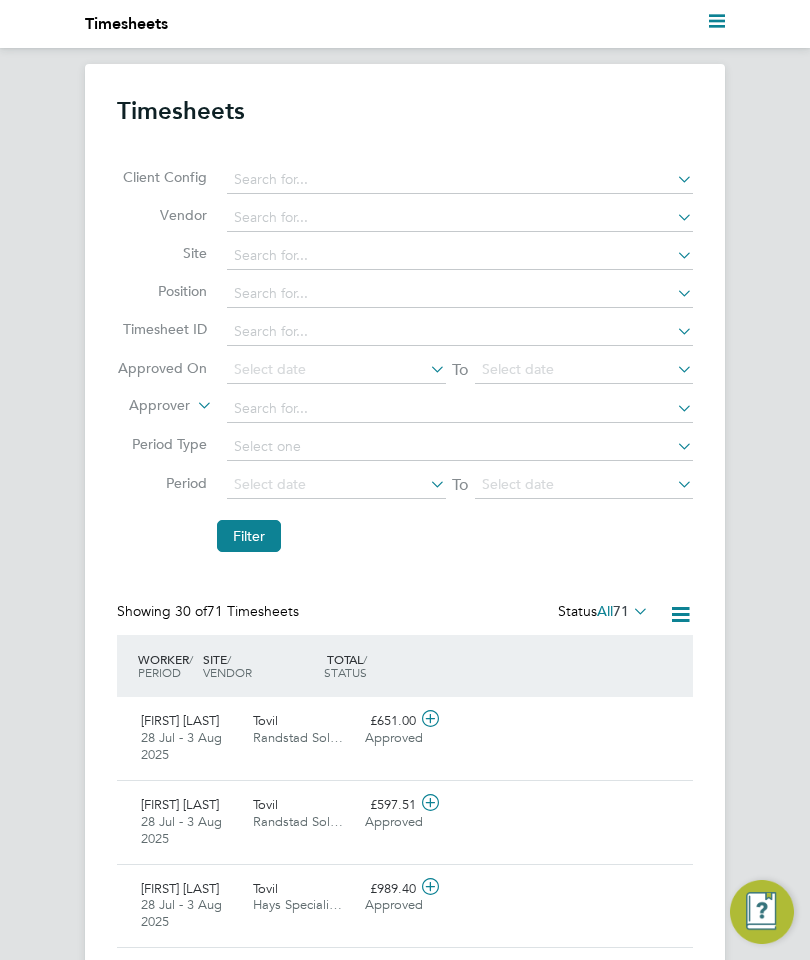 click on "Filter" 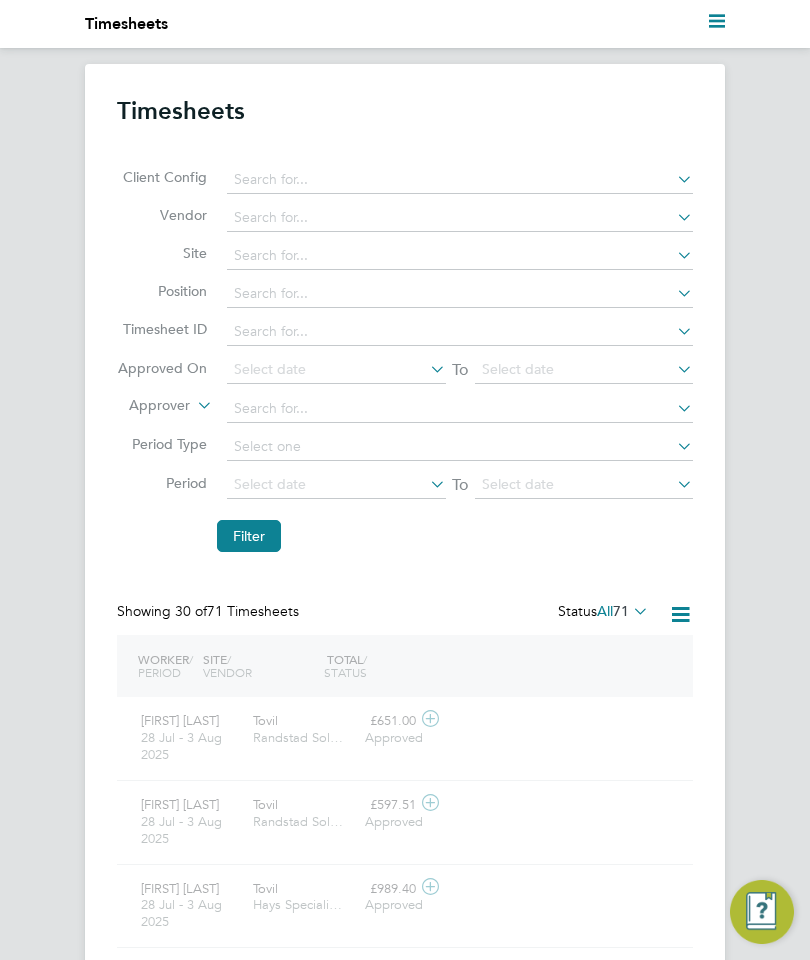 scroll, scrollTop: 10, scrollLeft: 10, axis: both 